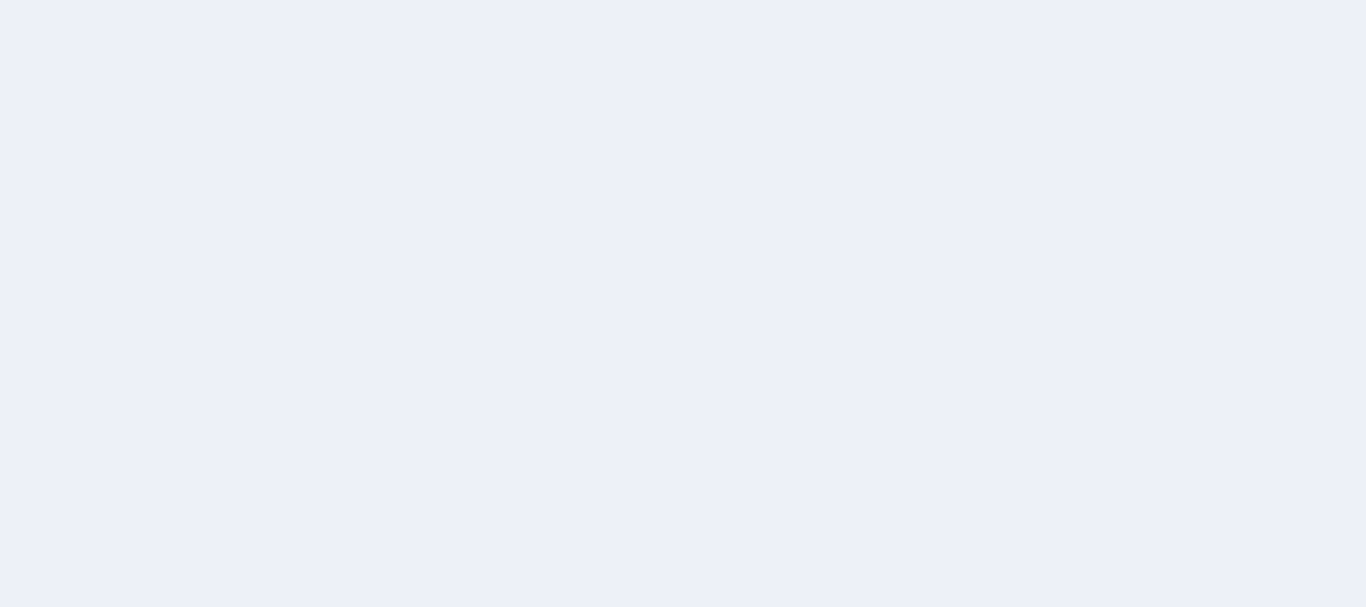 scroll, scrollTop: 0, scrollLeft: 0, axis: both 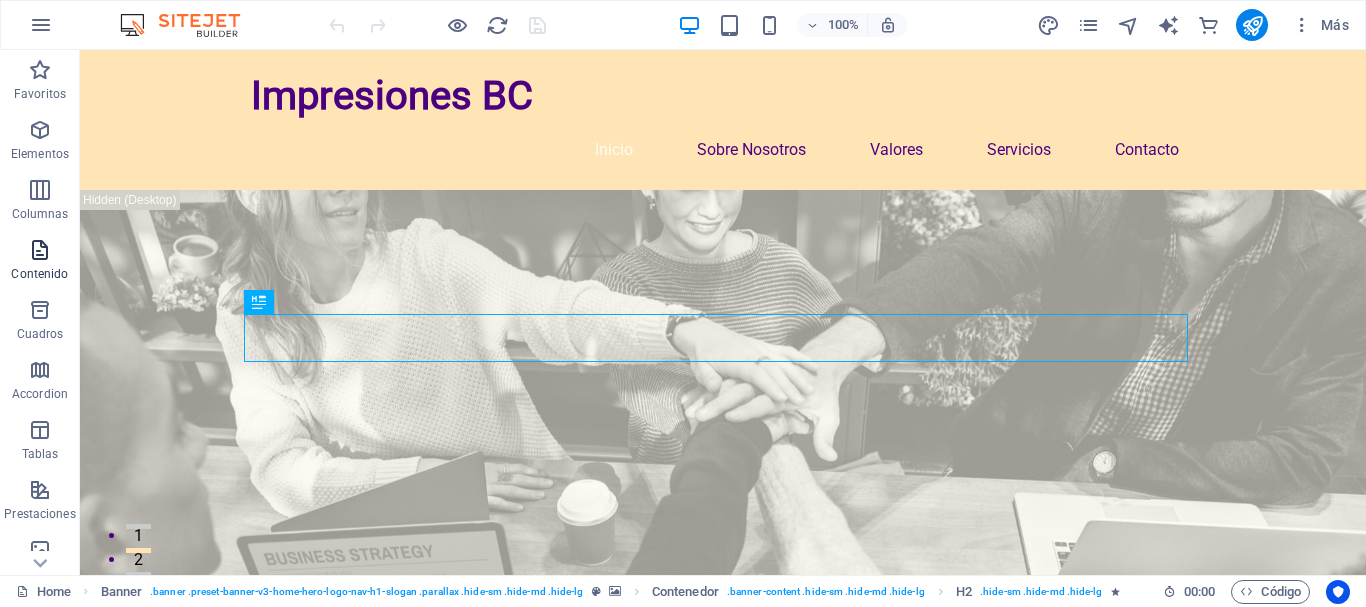 click at bounding box center (40, 250) 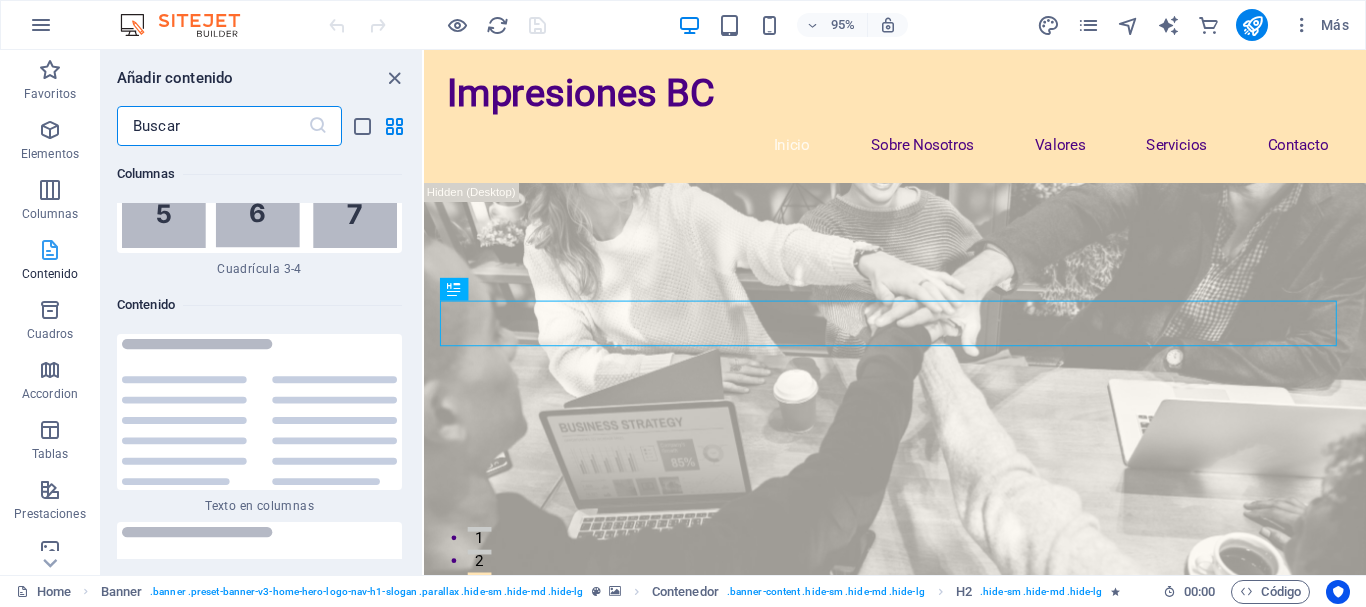 scroll, scrollTop: 6808, scrollLeft: 0, axis: vertical 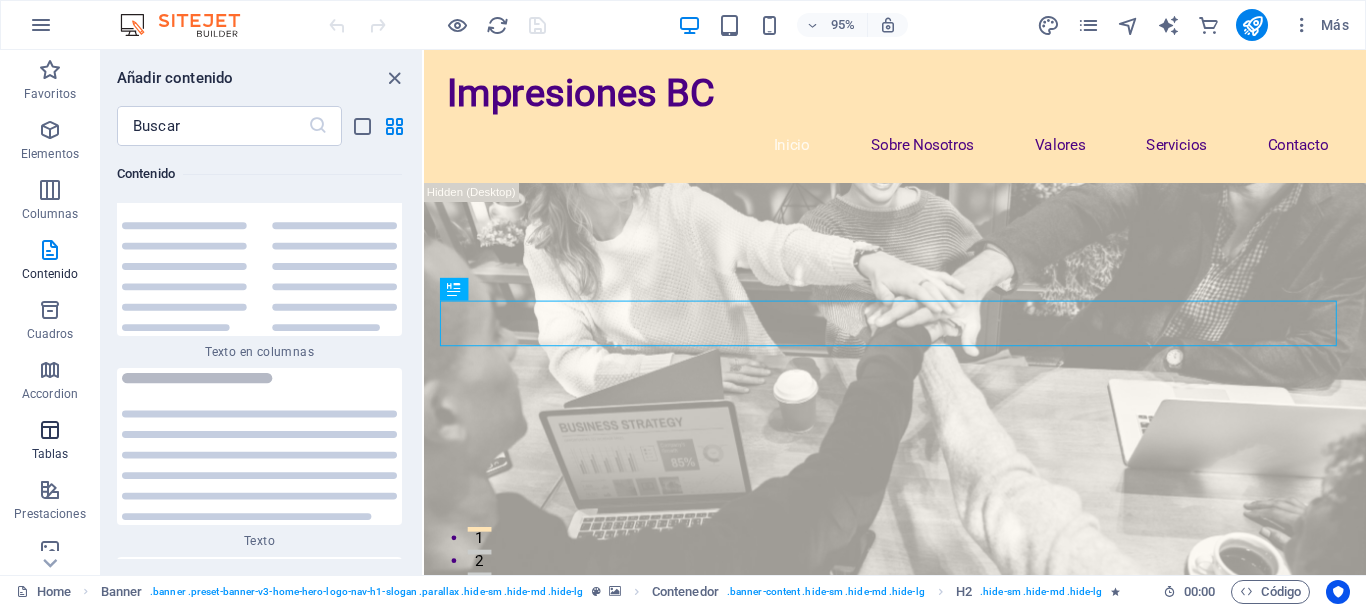 click at bounding box center (50, 430) 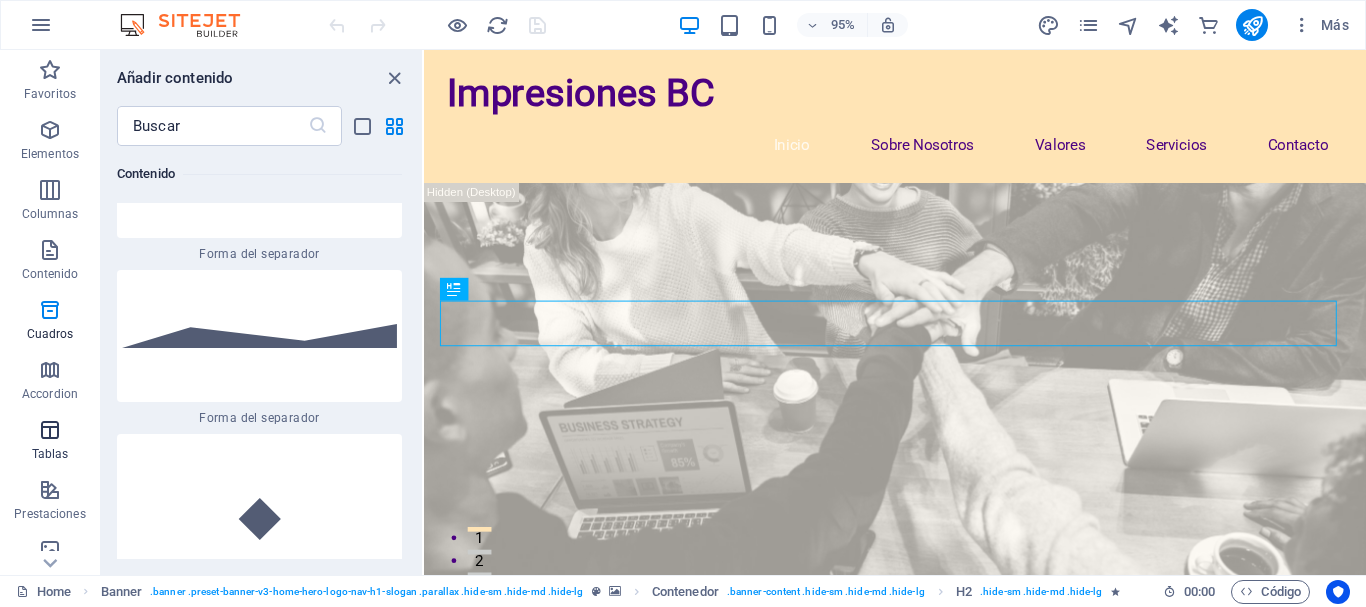 scroll, scrollTop: 13576, scrollLeft: 0, axis: vertical 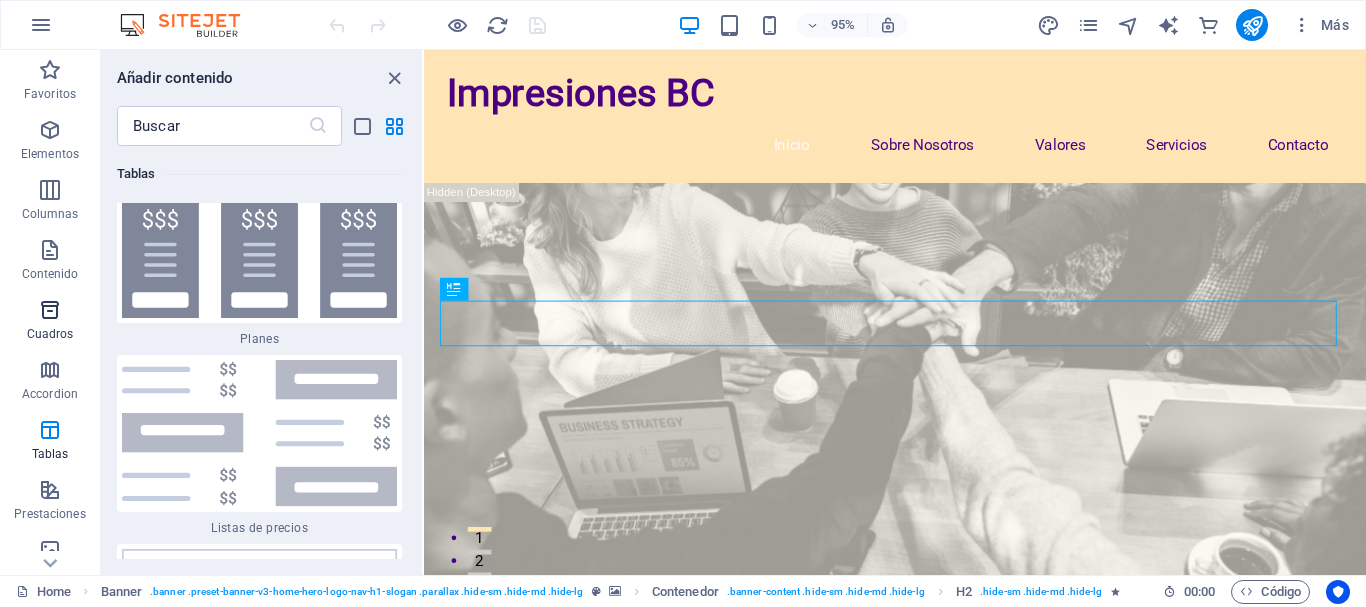 click at bounding box center [50, 310] 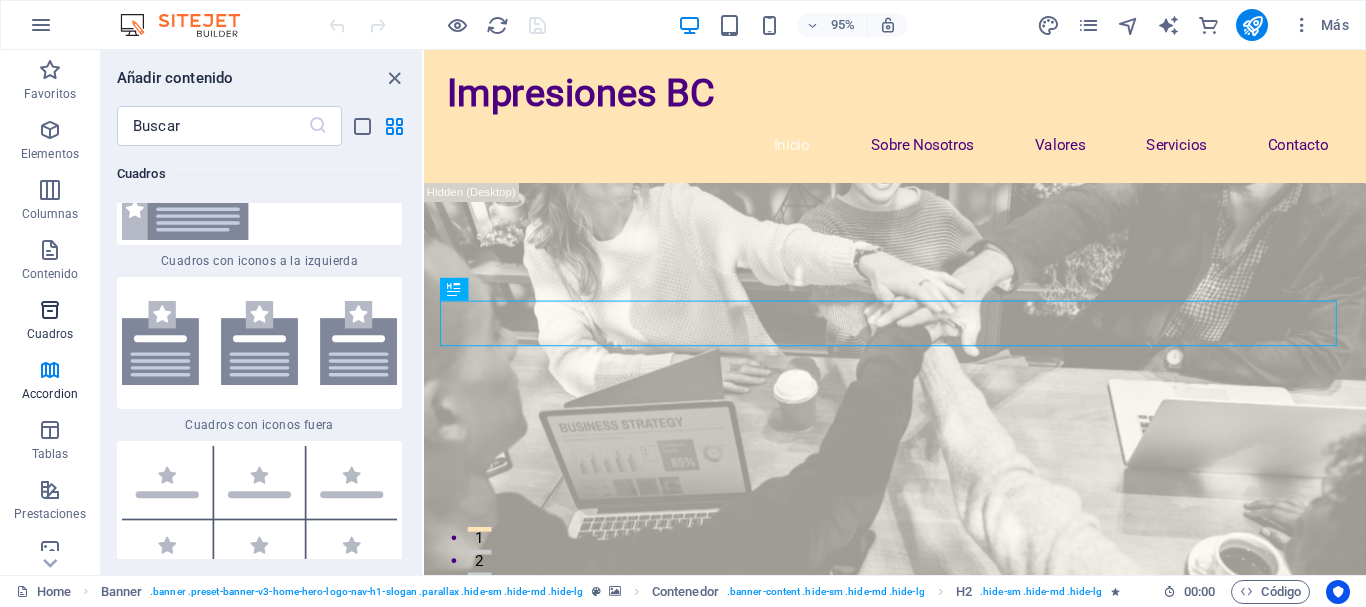 scroll, scrollTop: 10850, scrollLeft: 0, axis: vertical 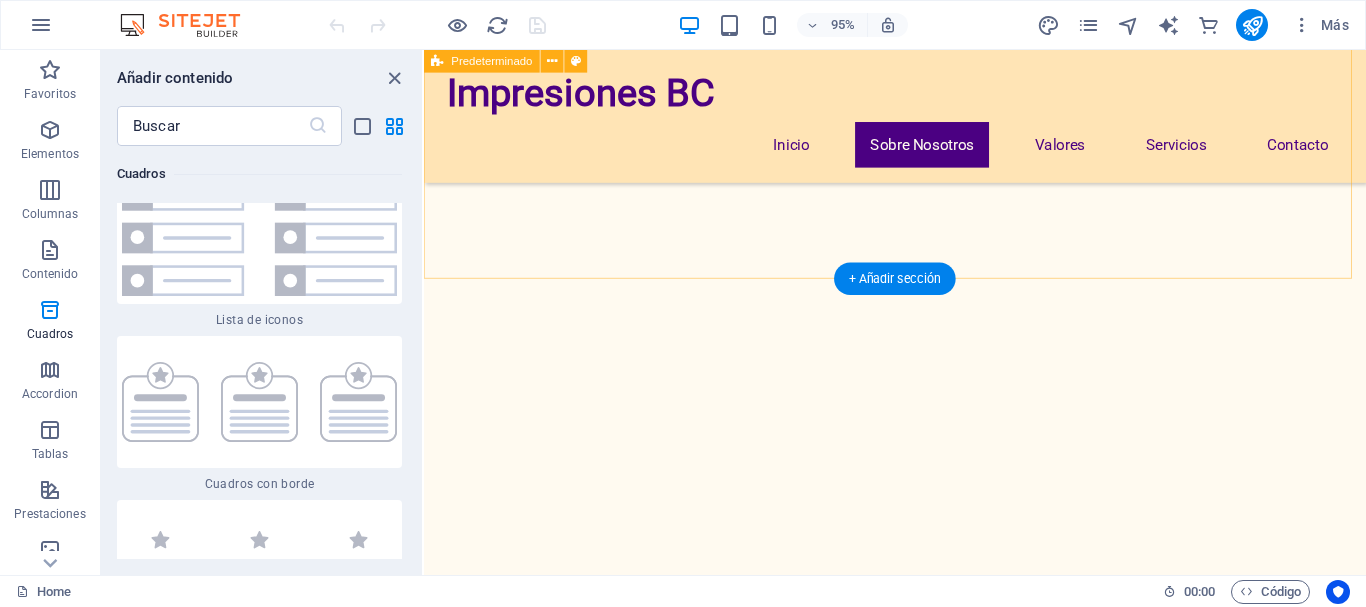 click at bounding box center (912, 1336) 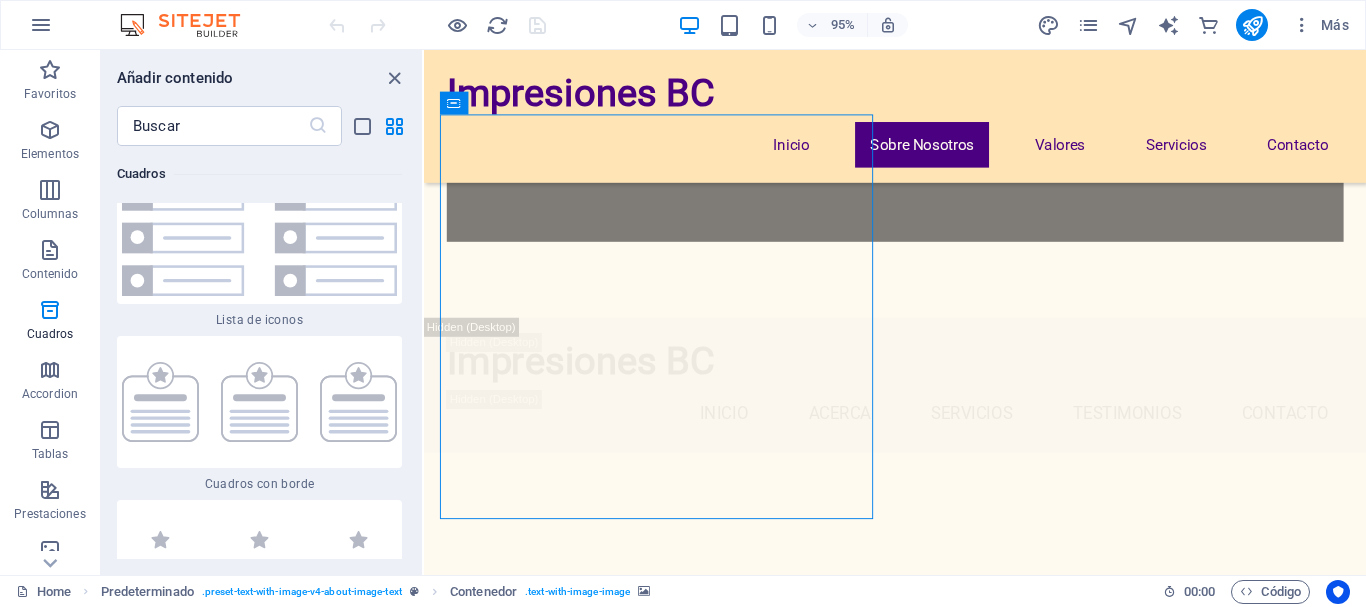 scroll, scrollTop: 1407, scrollLeft: 0, axis: vertical 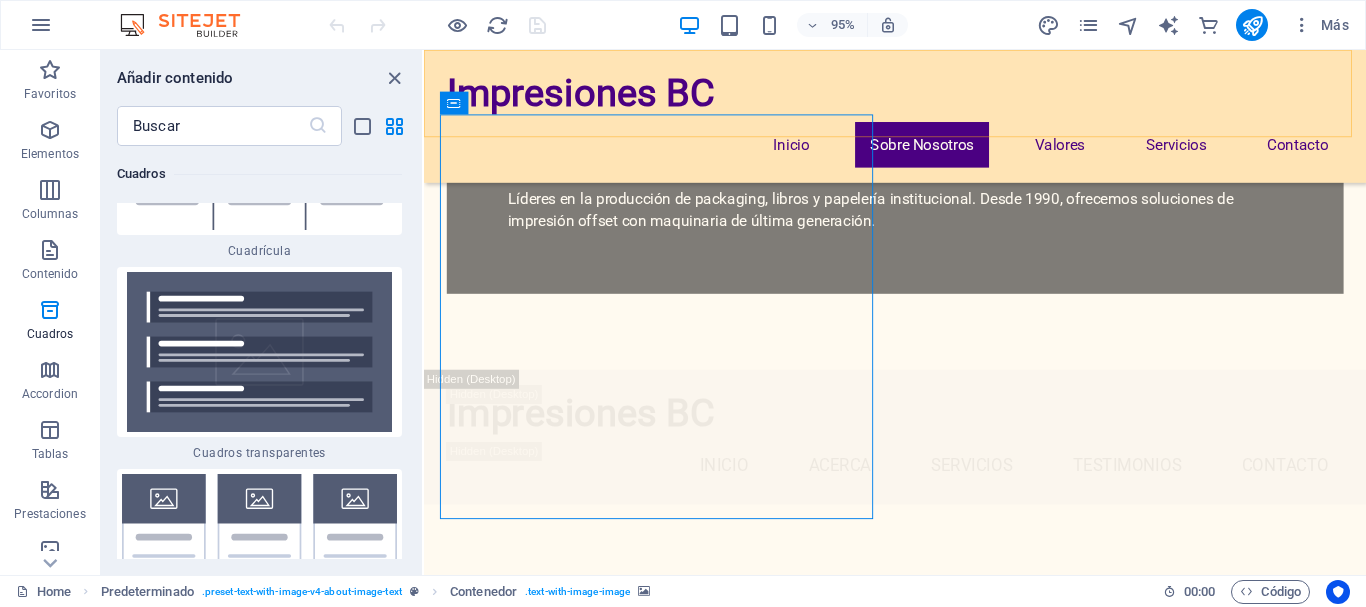 click on "Impresiones BC Inicio Sobre Nosotros Valores Servicios Contacto" at bounding box center (920, 120) 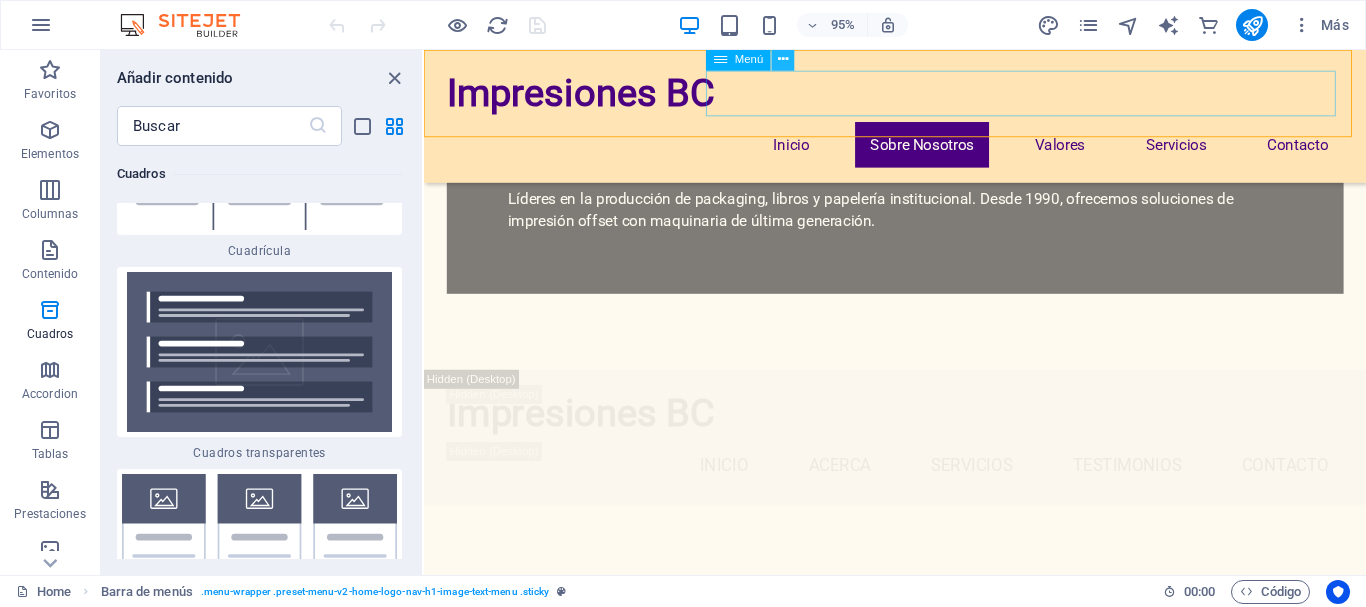 click at bounding box center [783, 60] 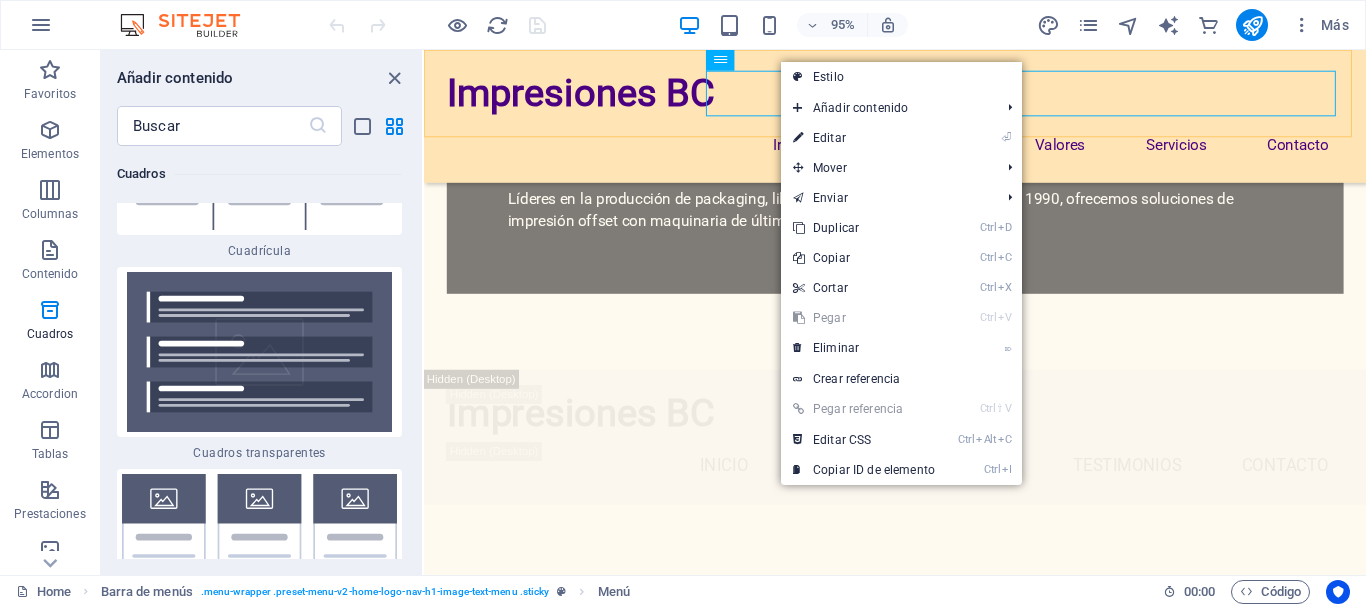 click on "Impresiones BC Inicio Sobre Nosotros Valores Servicios Contacto" at bounding box center (920, 120) 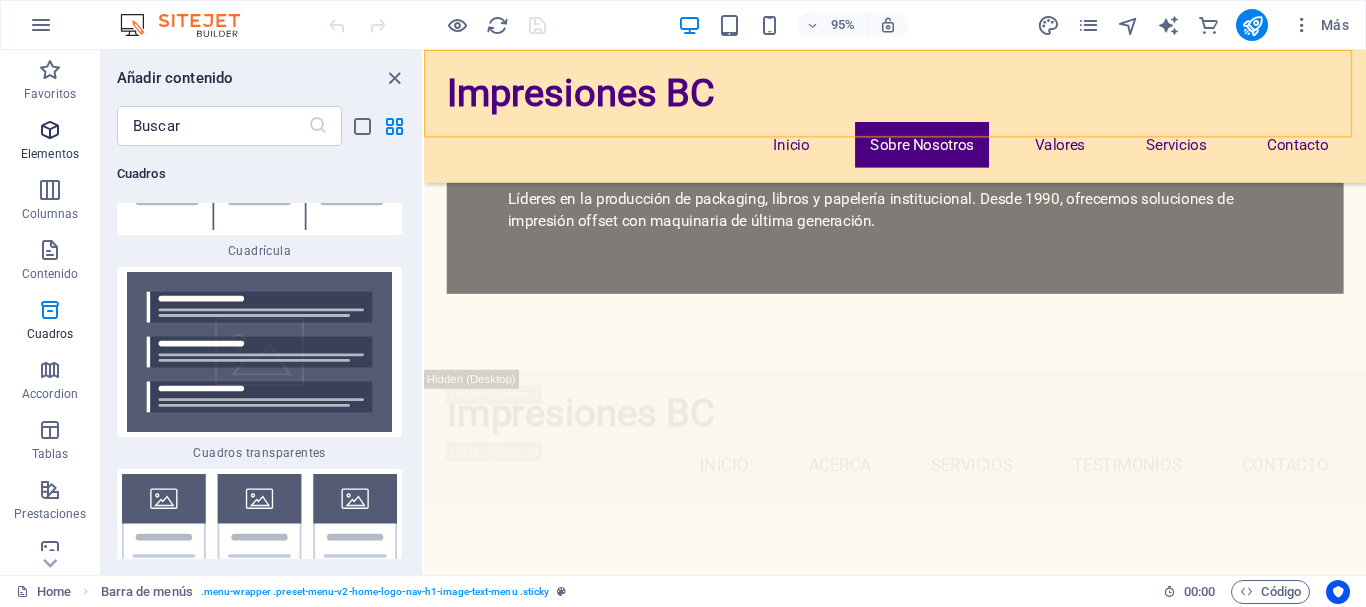 click on "Elementos" at bounding box center (50, 142) 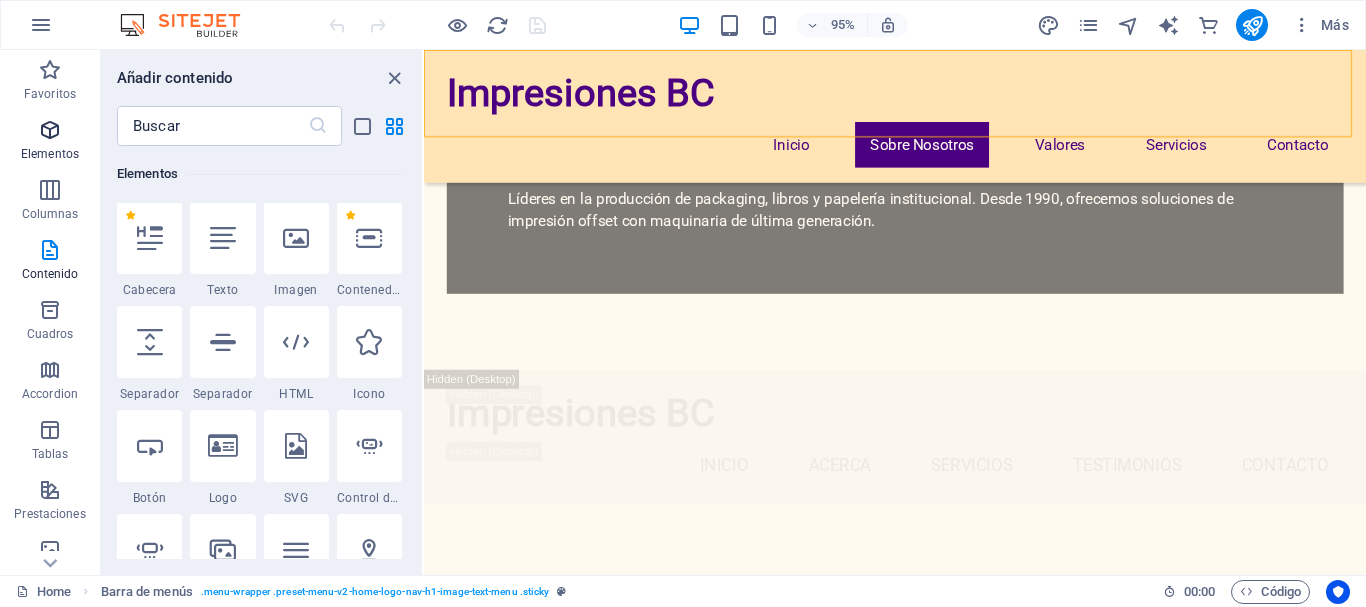 scroll, scrollTop: 377, scrollLeft: 0, axis: vertical 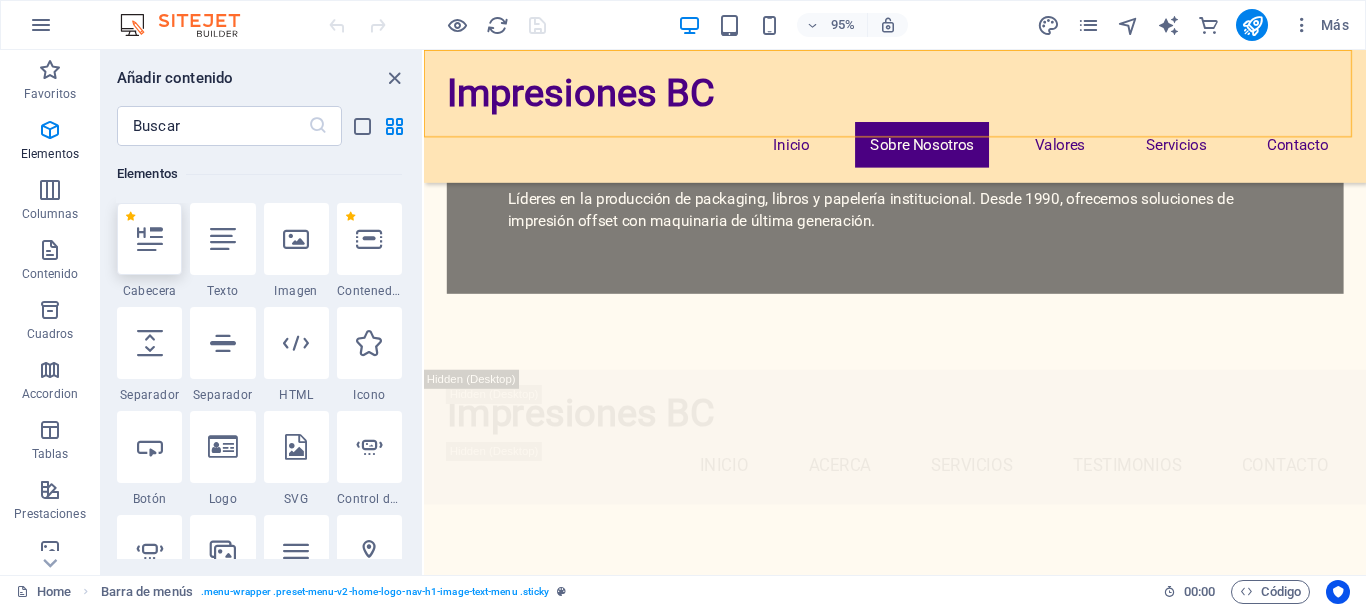 click at bounding box center (150, 239) 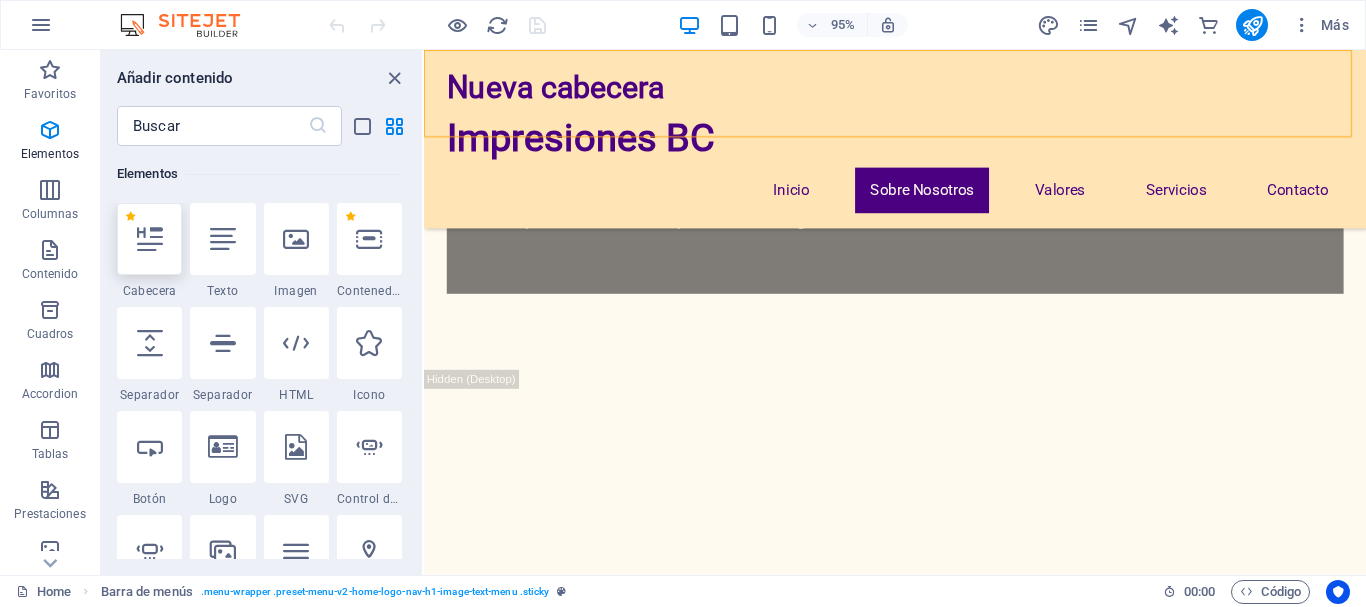 click on "Nueva cabecera" at bounding box center [920, 90] 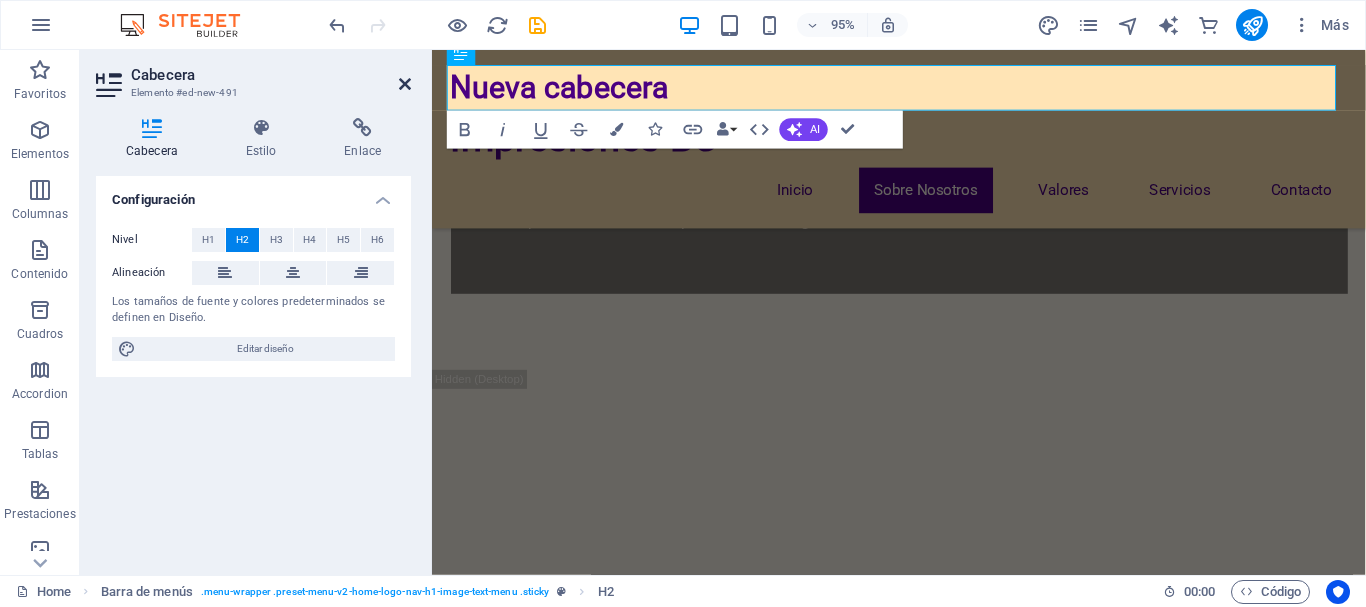 drag, startPoint x: 408, startPoint y: 79, endPoint x: 894, endPoint y: 230, distance: 508.91748 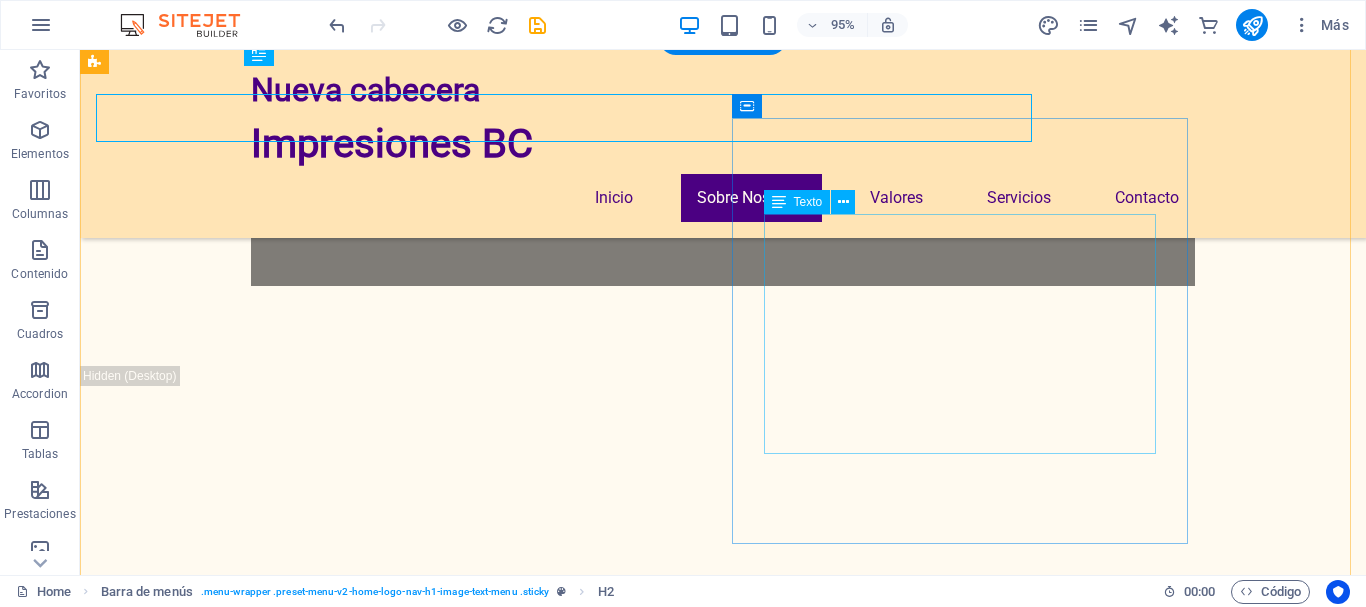scroll, scrollTop: 1379, scrollLeft: 0, axis: vertical 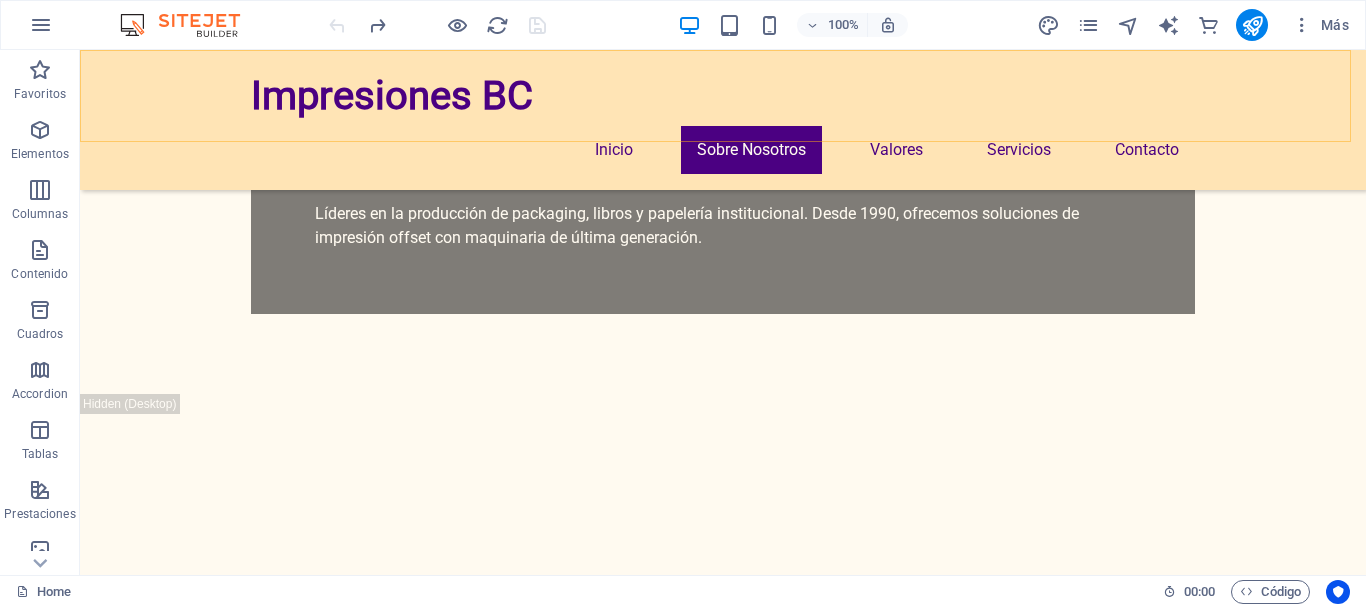 click on "Impresiones BC Inicio Sobre Nosotros Valores Servicios Contacto" at bounding box center [723, 120] 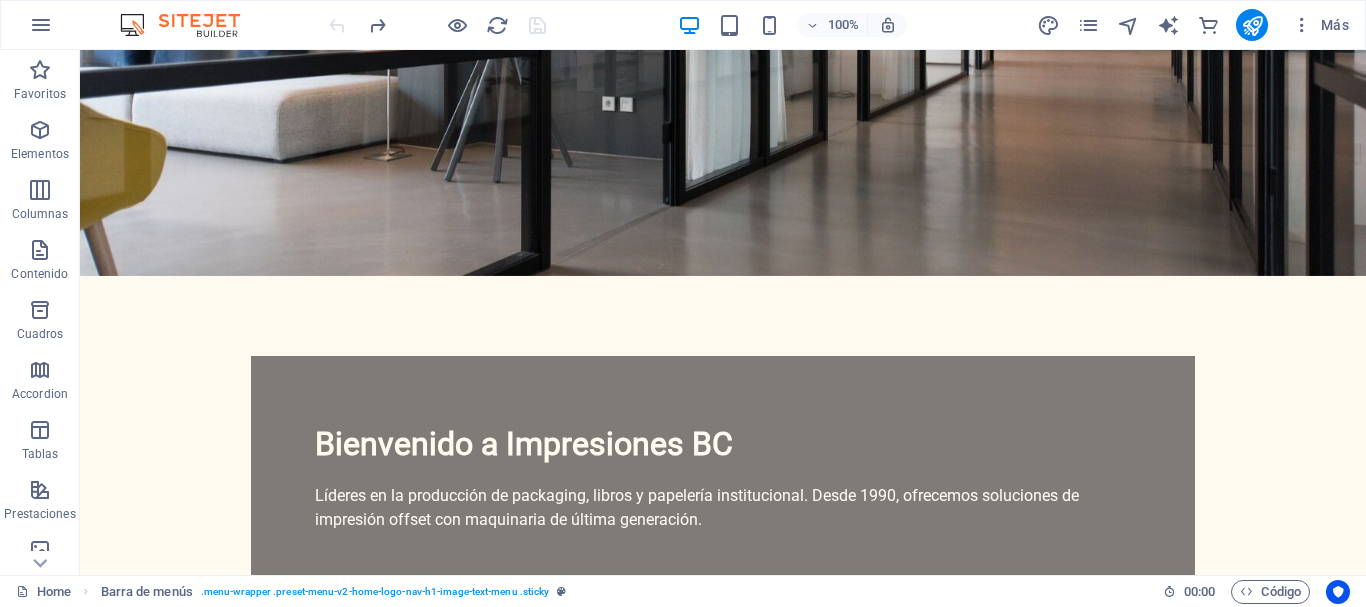 scroll, scrollTop: 0, scrollLeft: 0, axis: both 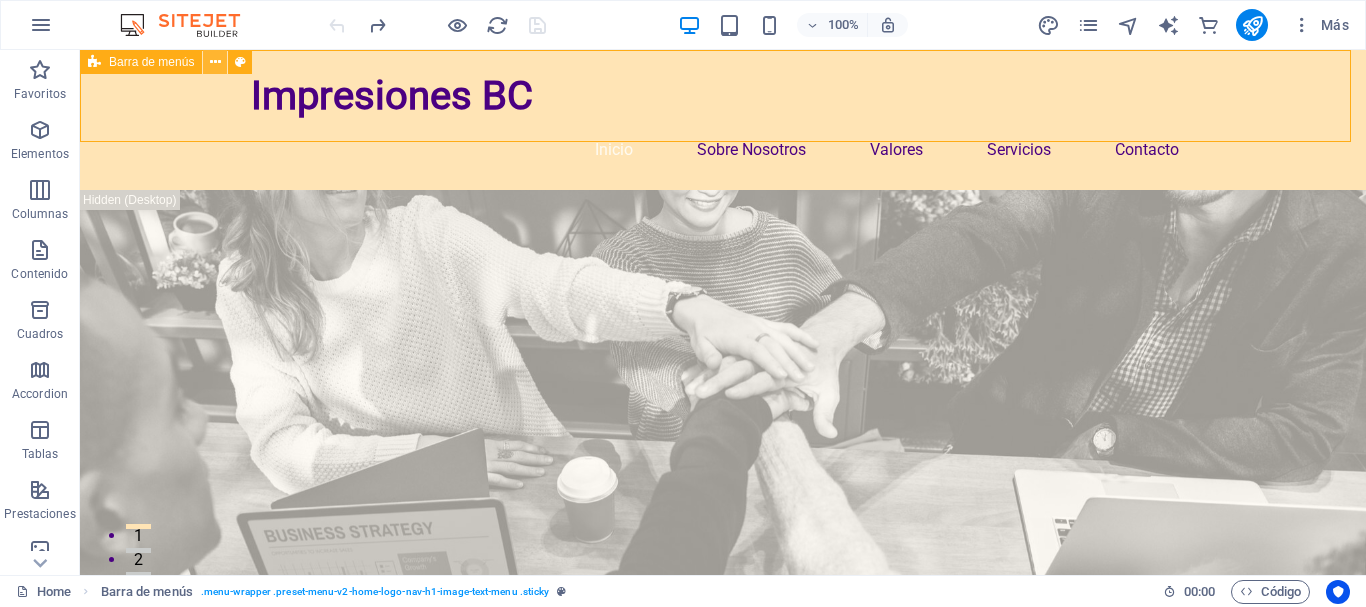 click at bounding box center (215, 62) 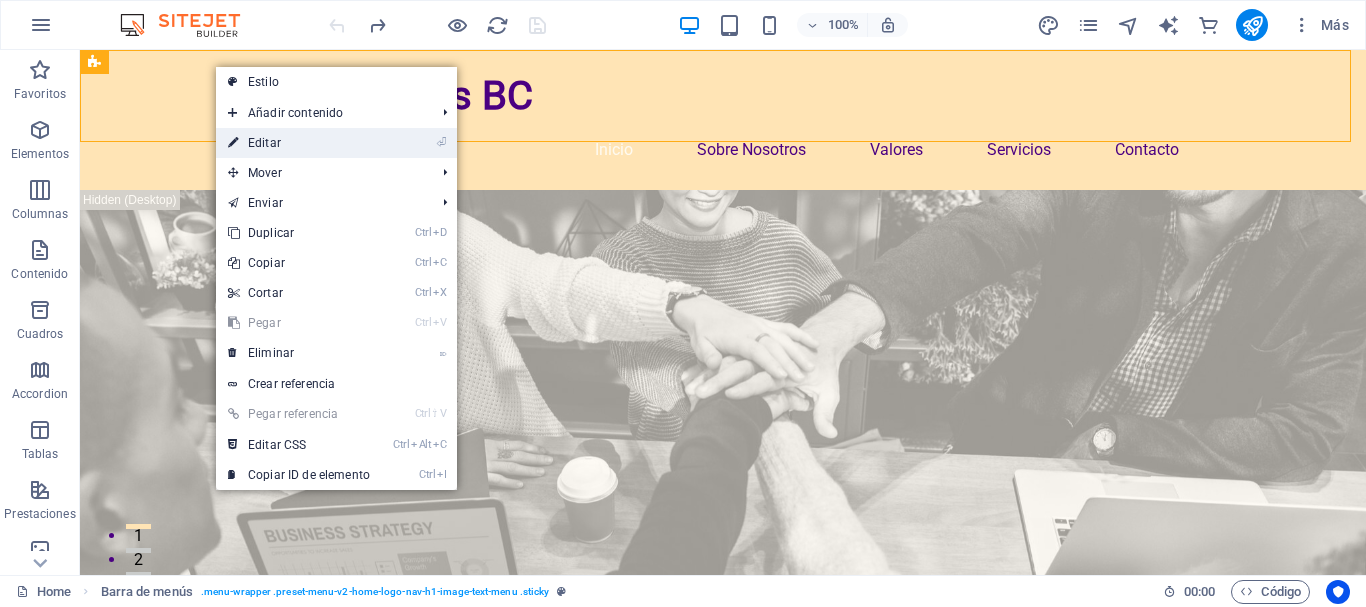 click on "⏎  Editar" at bounding box center (299, 143) 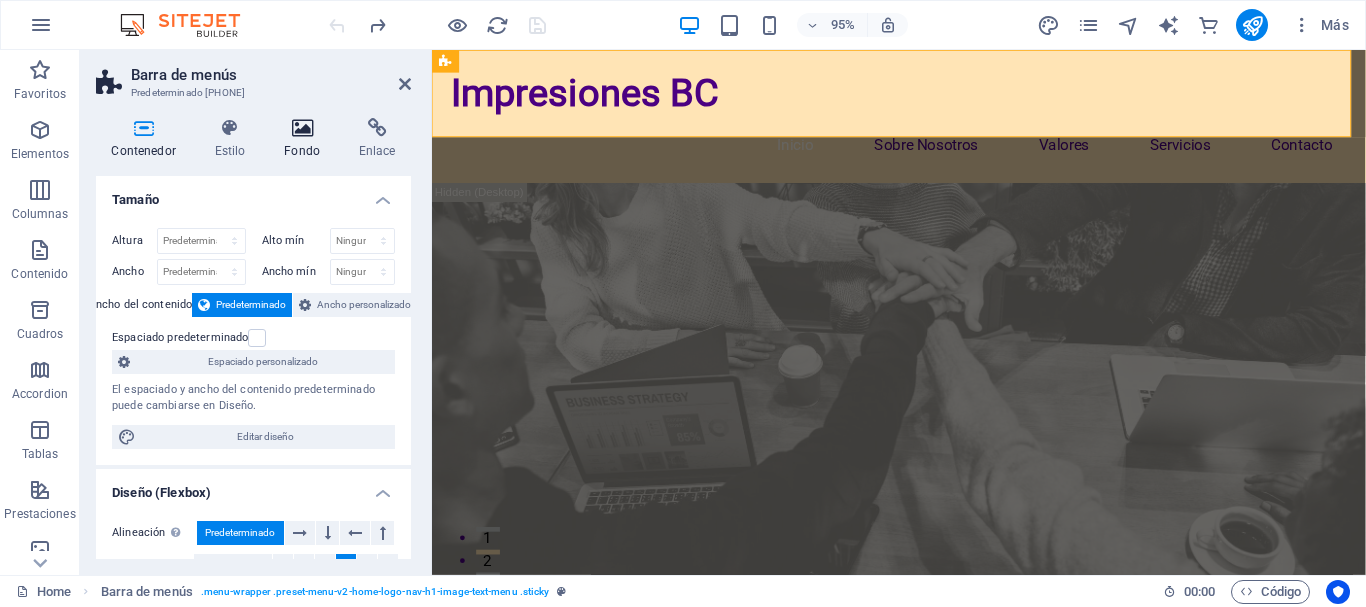 click at bounding box center (302, 128) 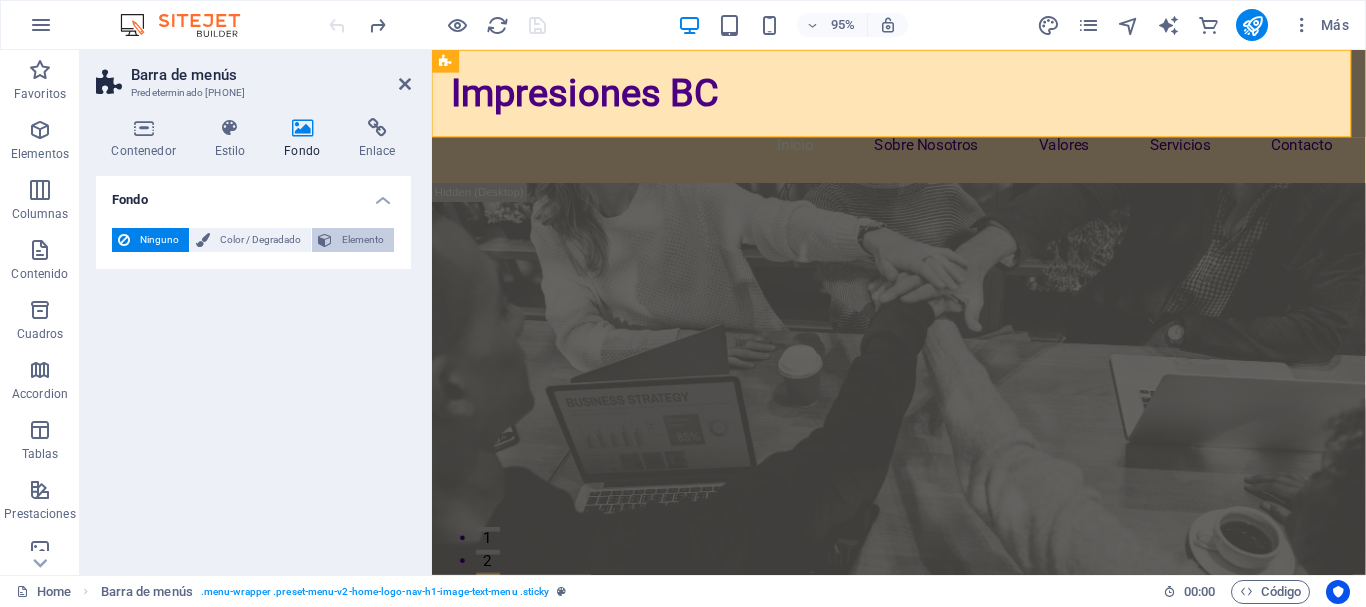 click on "Elemento" at bounding box center [363, 240] 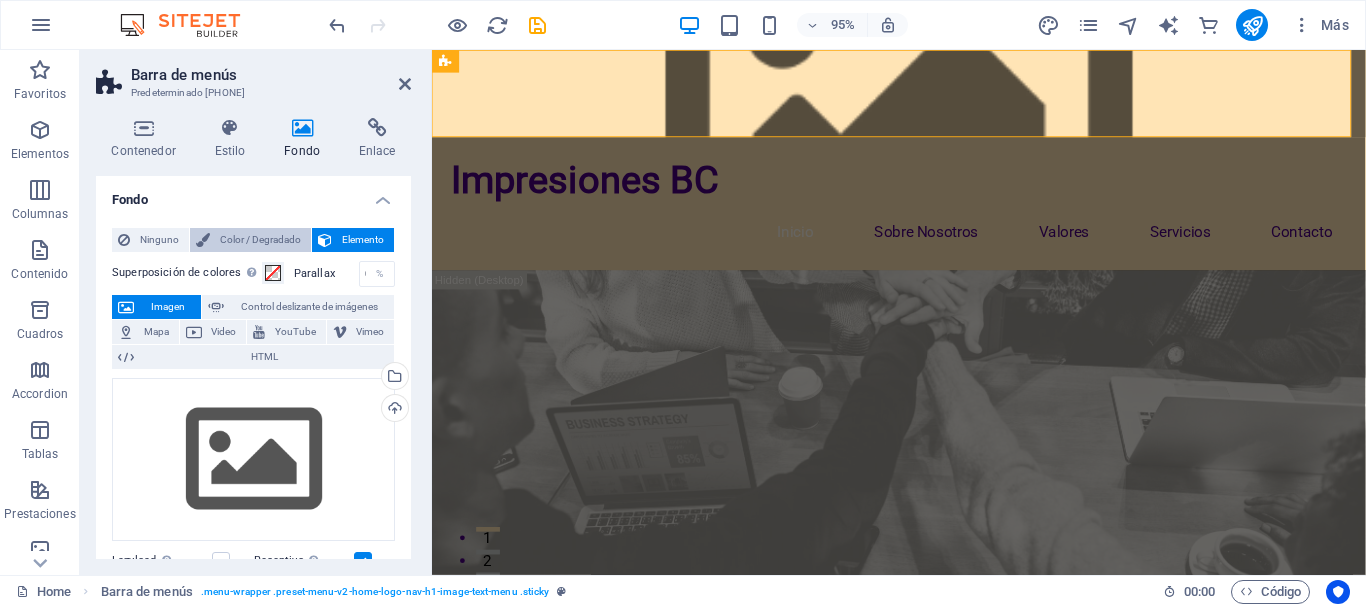 click on "Color / Degradado" at bounding box center (260, 240) 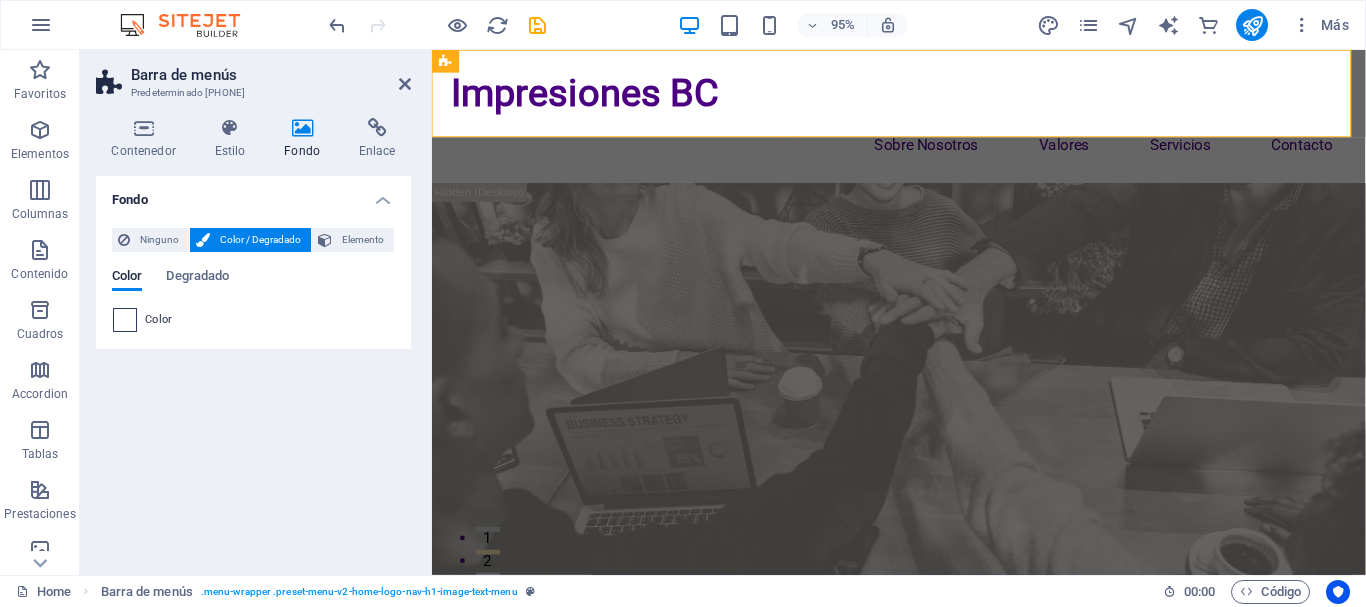 click at bounding box center (125, 320) 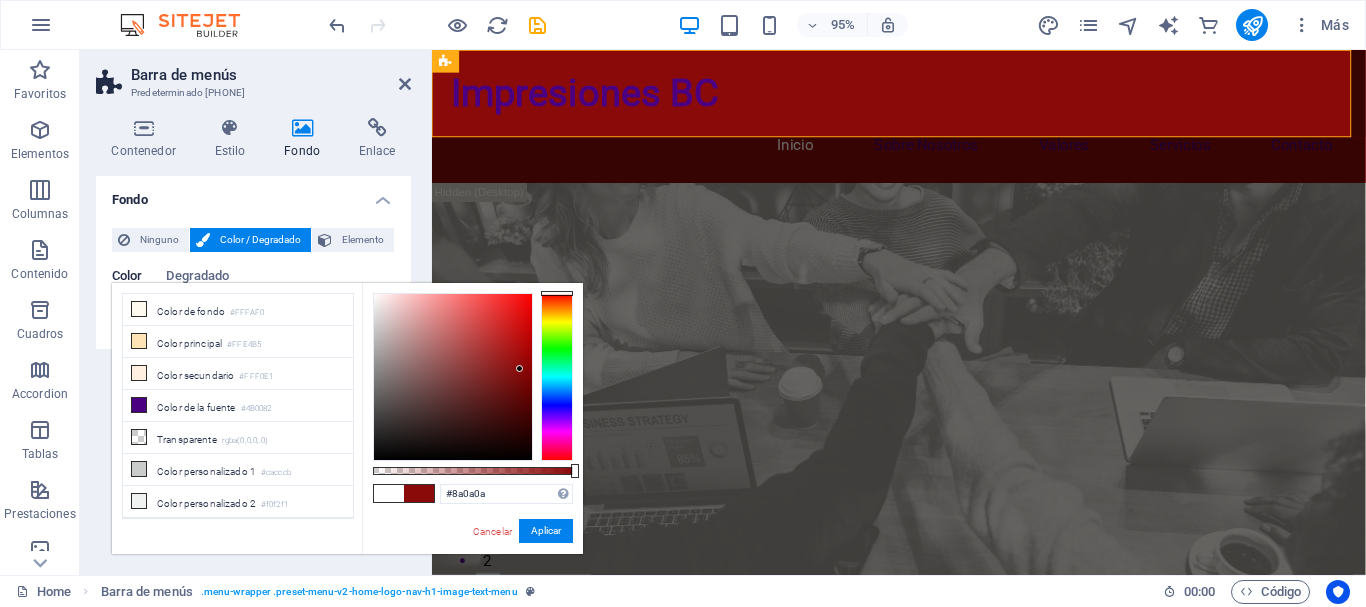 click at bounding box center [453, 377] 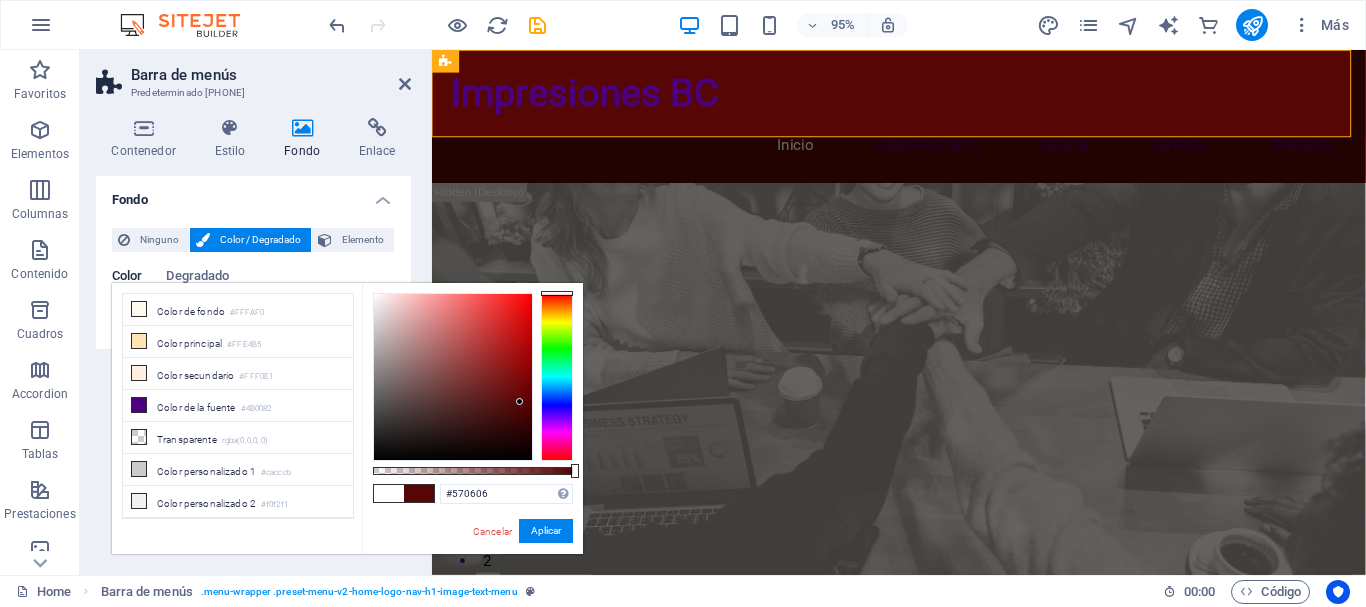 click at bounding box center [453, 377] 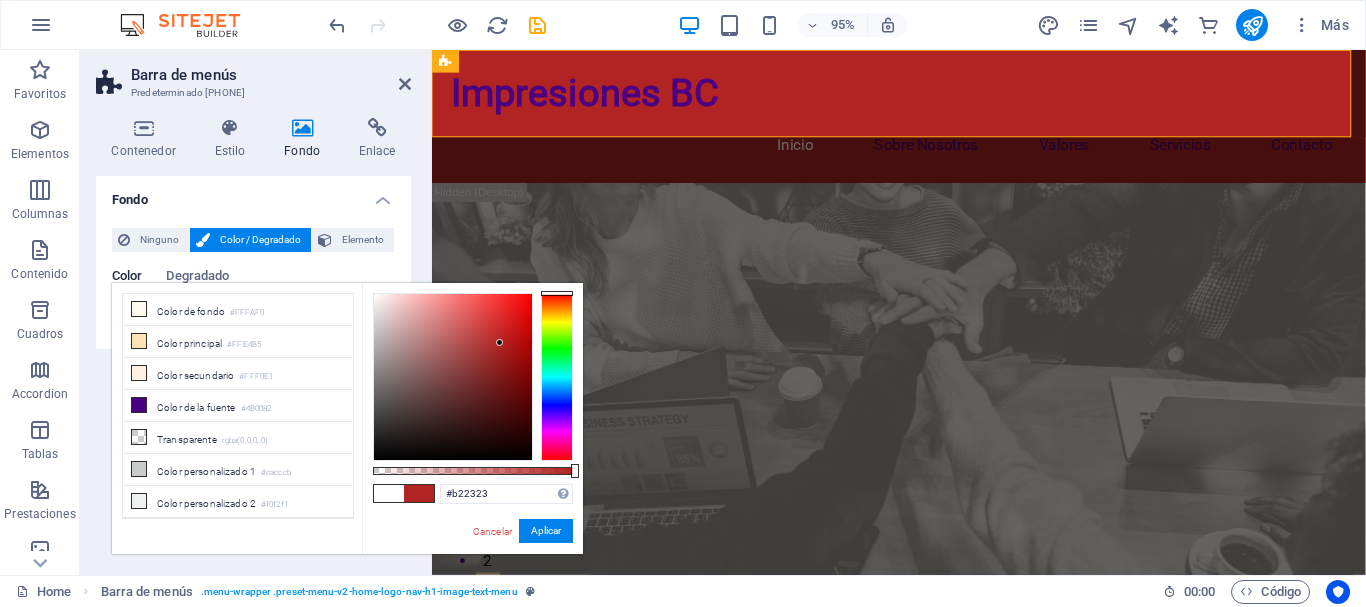 click at bounding box center [453, 377] 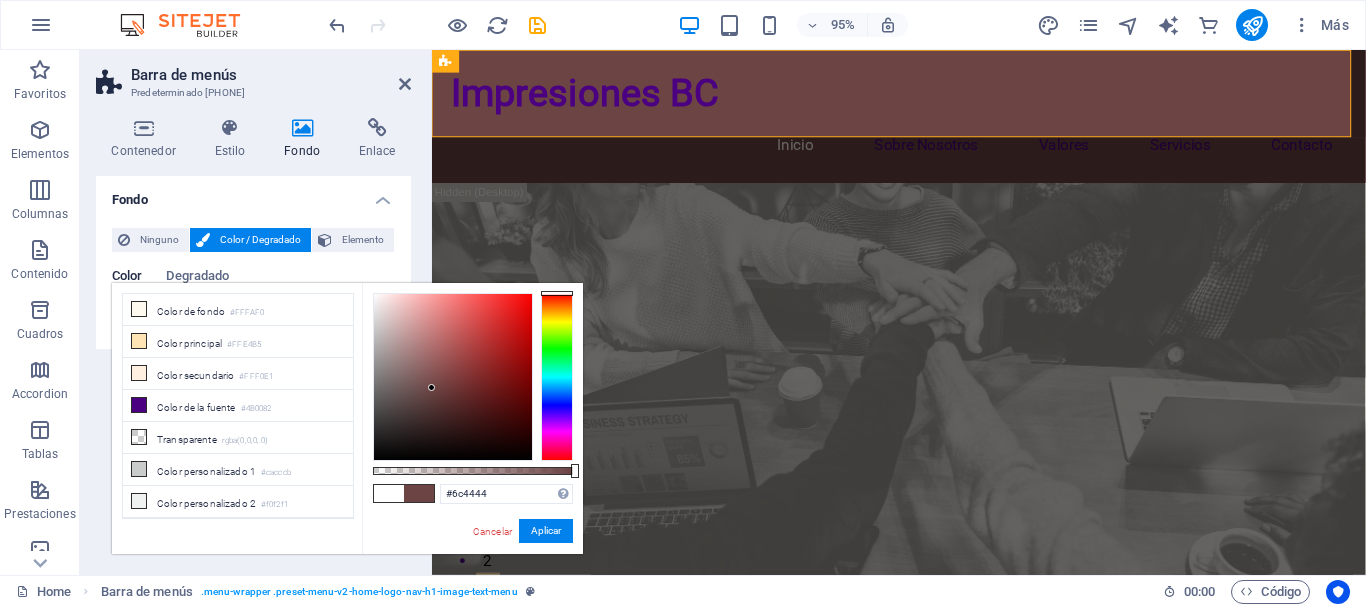 click at bounding box center (453, 377) 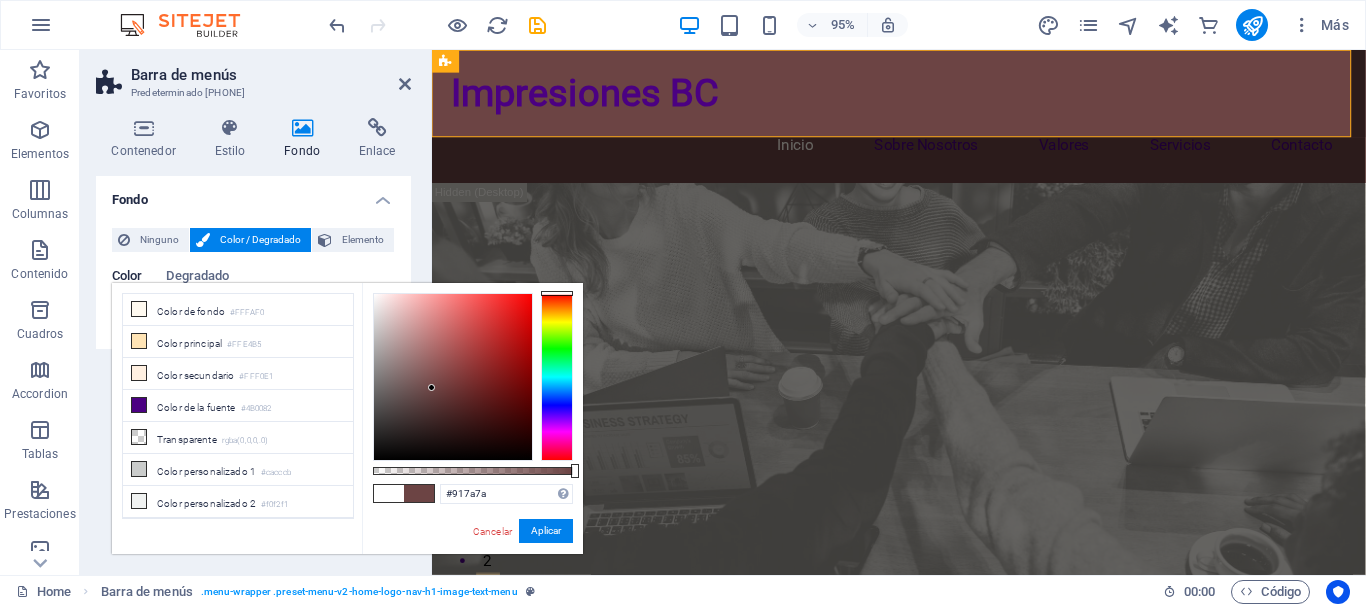 click at bounding box center (453, 377) 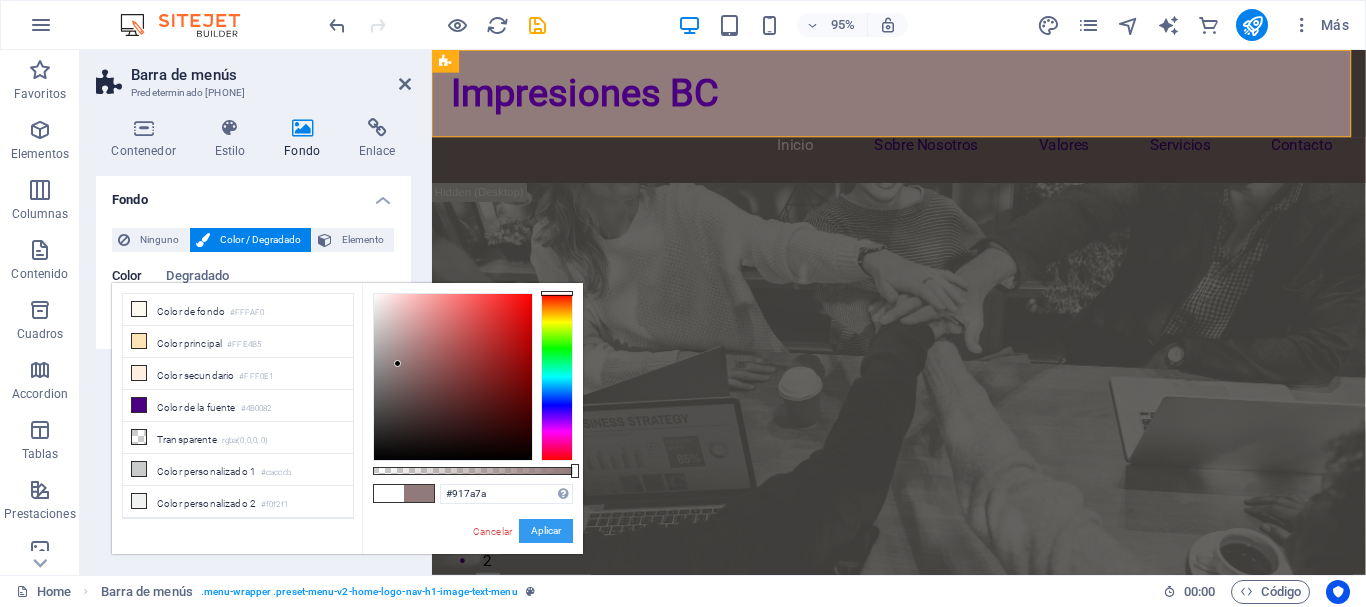 click on "Aplicar" at bounding box center [546, 531] 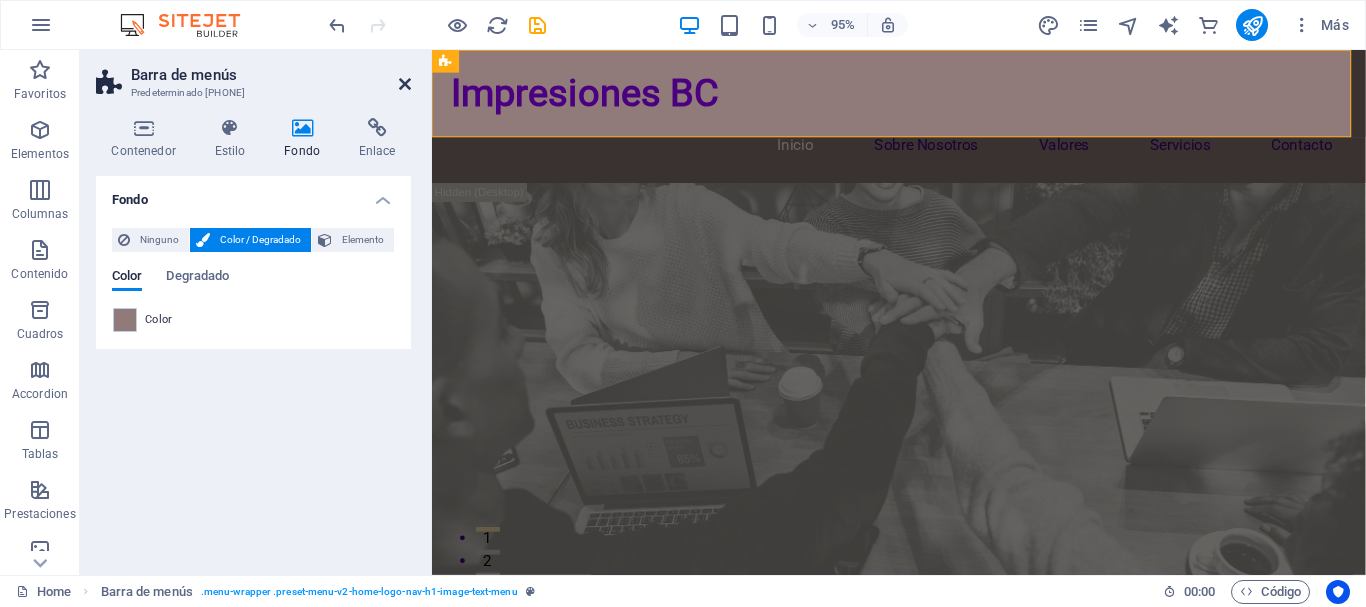 click at bounding box center (405, 84) 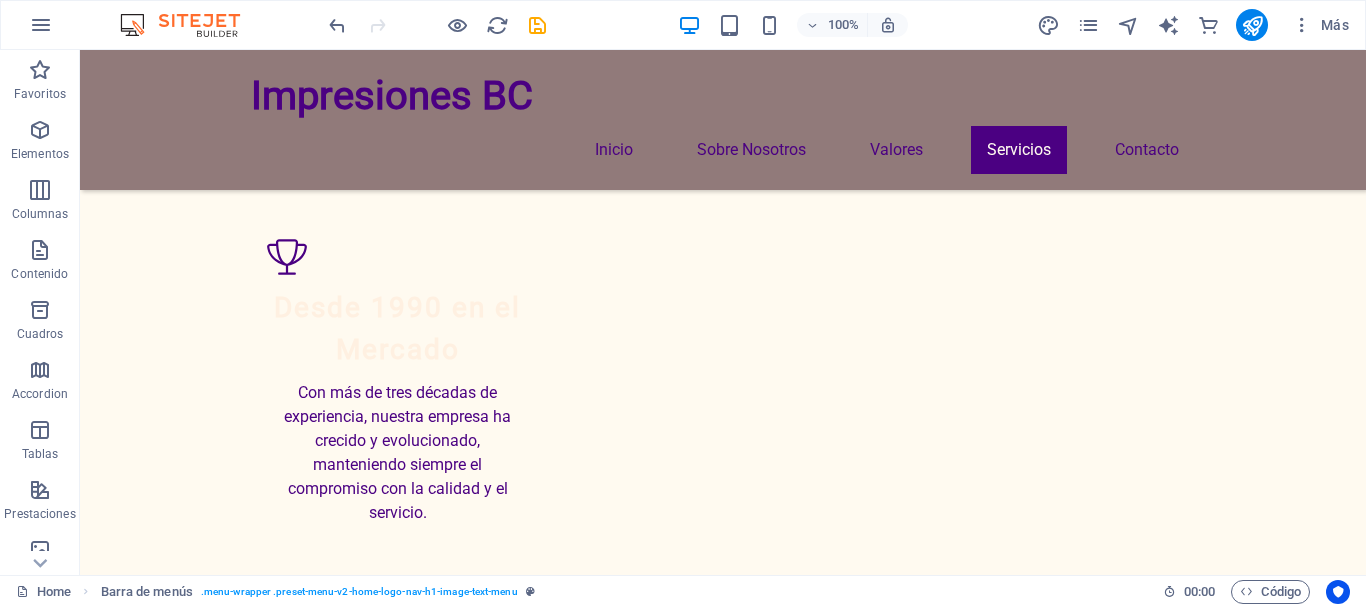 scroll, scrollTop: 5647, scrollLeft: 0, axis: vertical 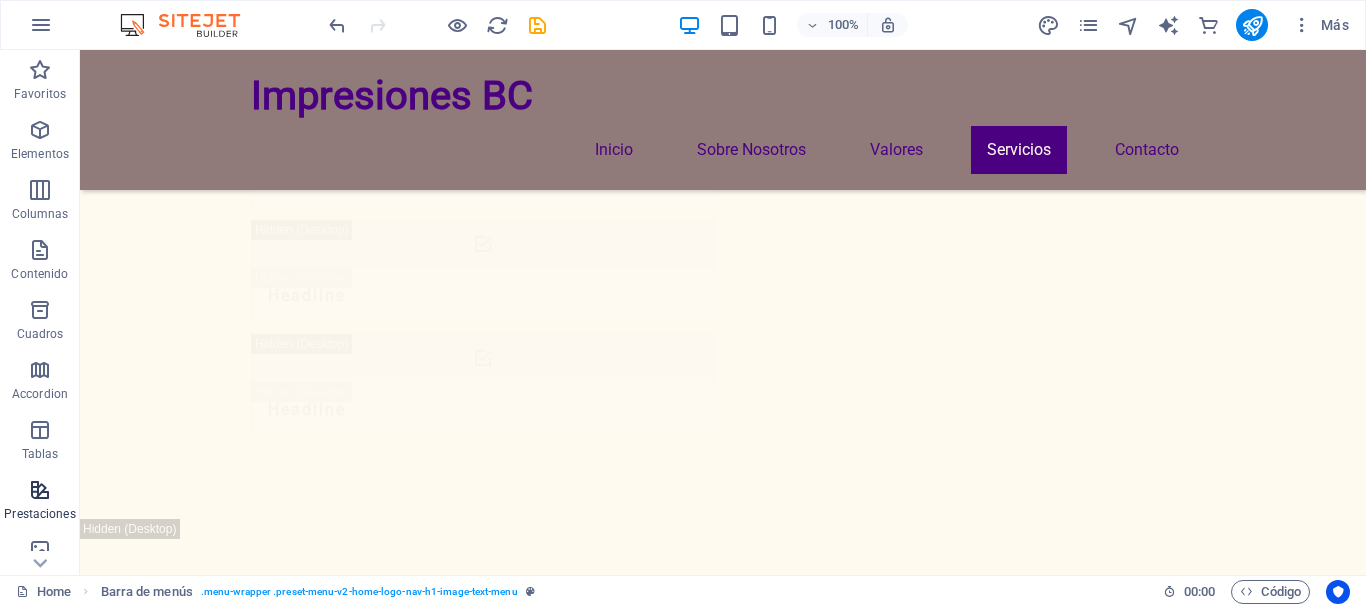 click at bounding box center (40, 490) 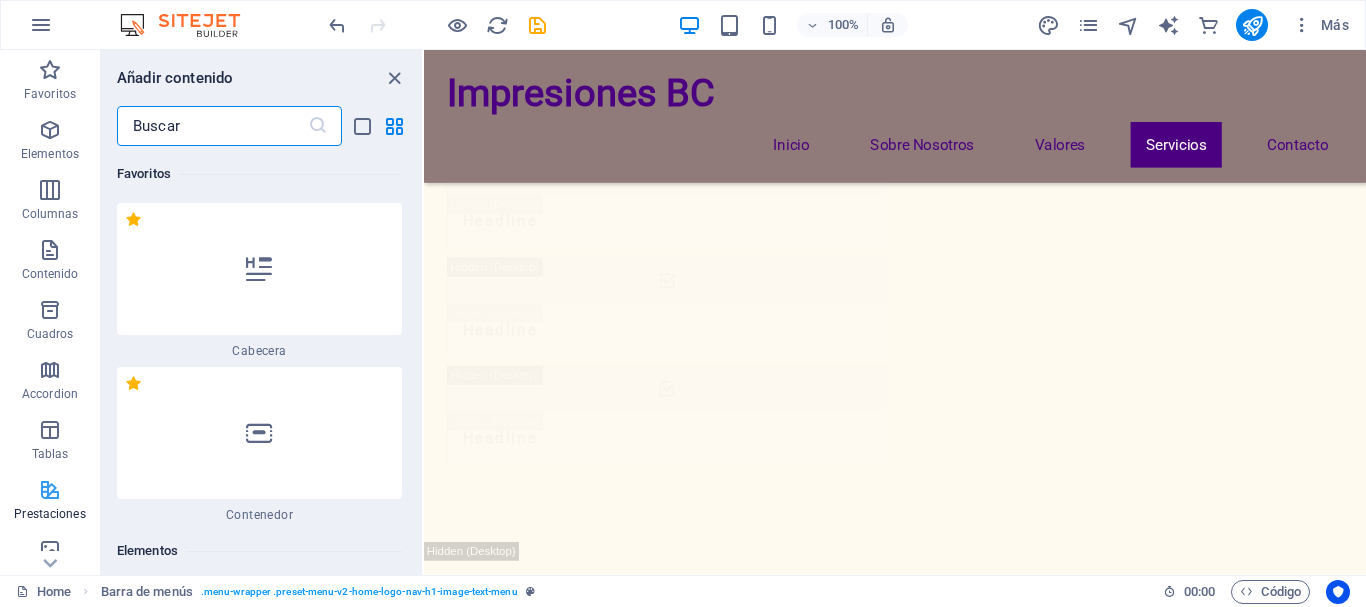 scroll, scrollTop: 5675, scrollLeft: 0, axis: vertical 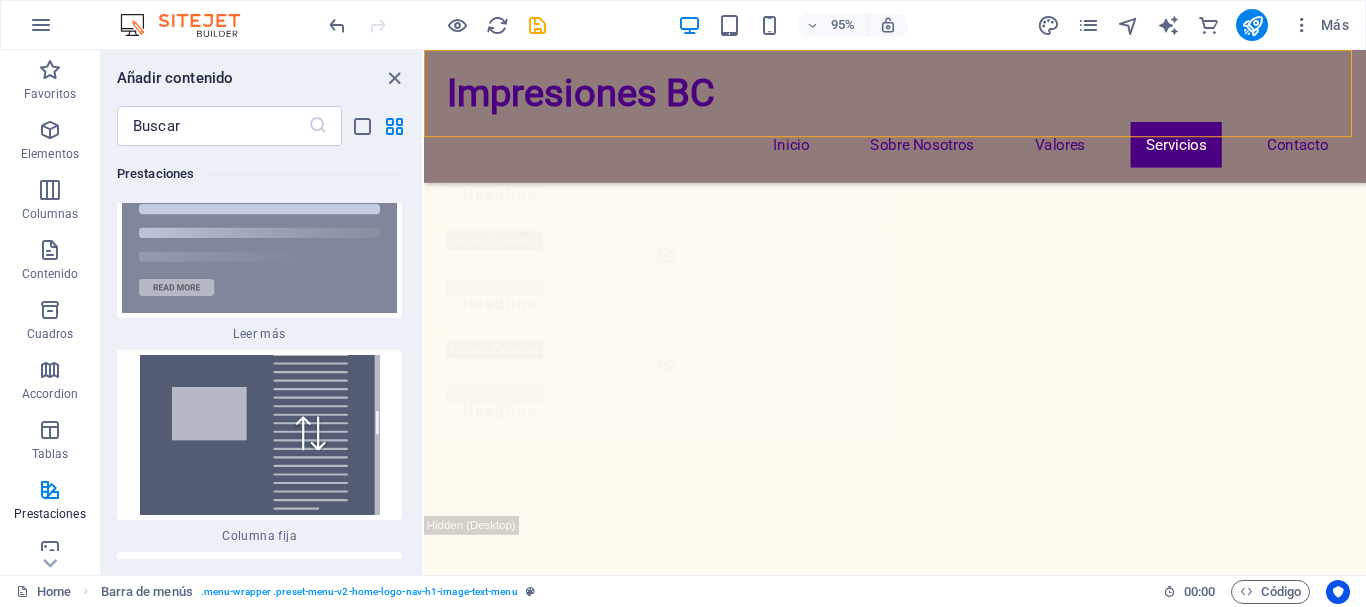 drag, startPoint x: 417, startPoint y: 304, endPoint x: 417, endPoint y: 318, distance: 14 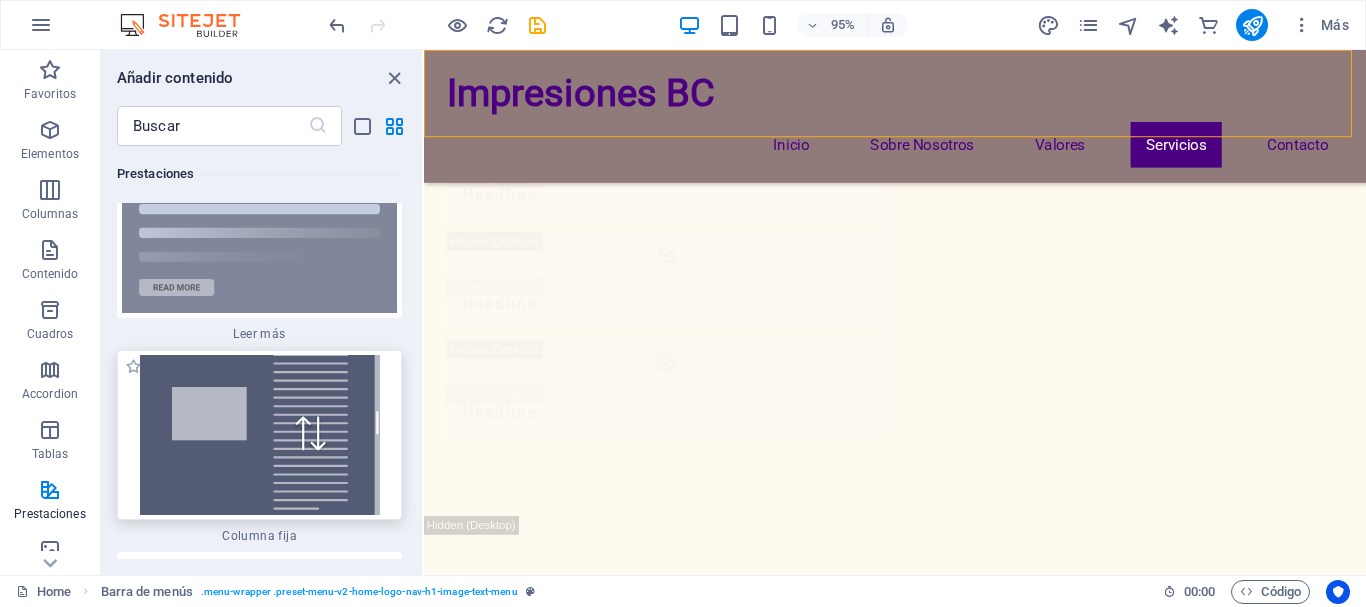 click at bounding box center (259, 435) 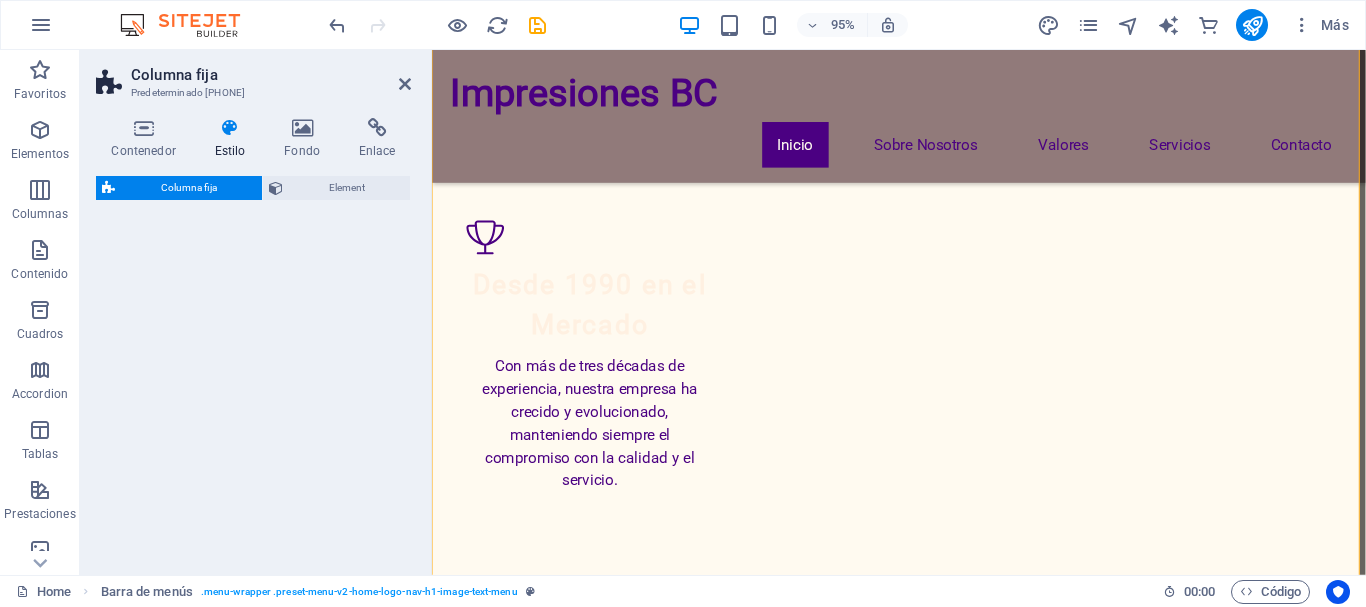 select on "%" 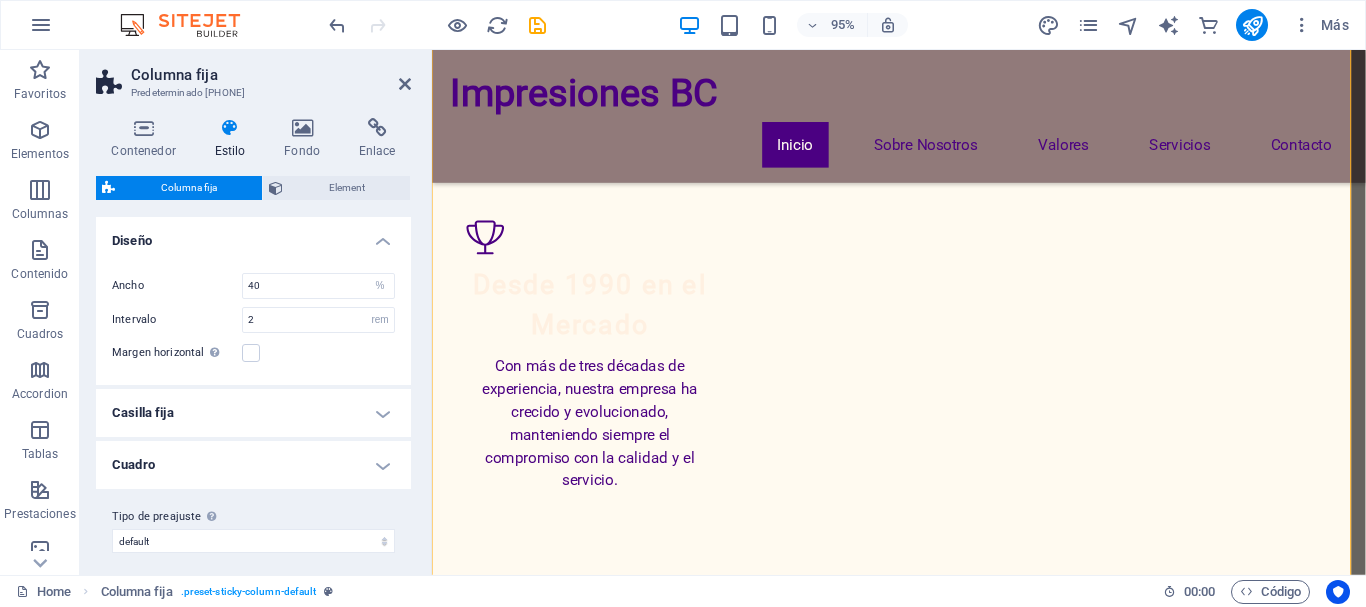 scroll, scrollTop: 216, scrollLeft: 0, axis: vertical 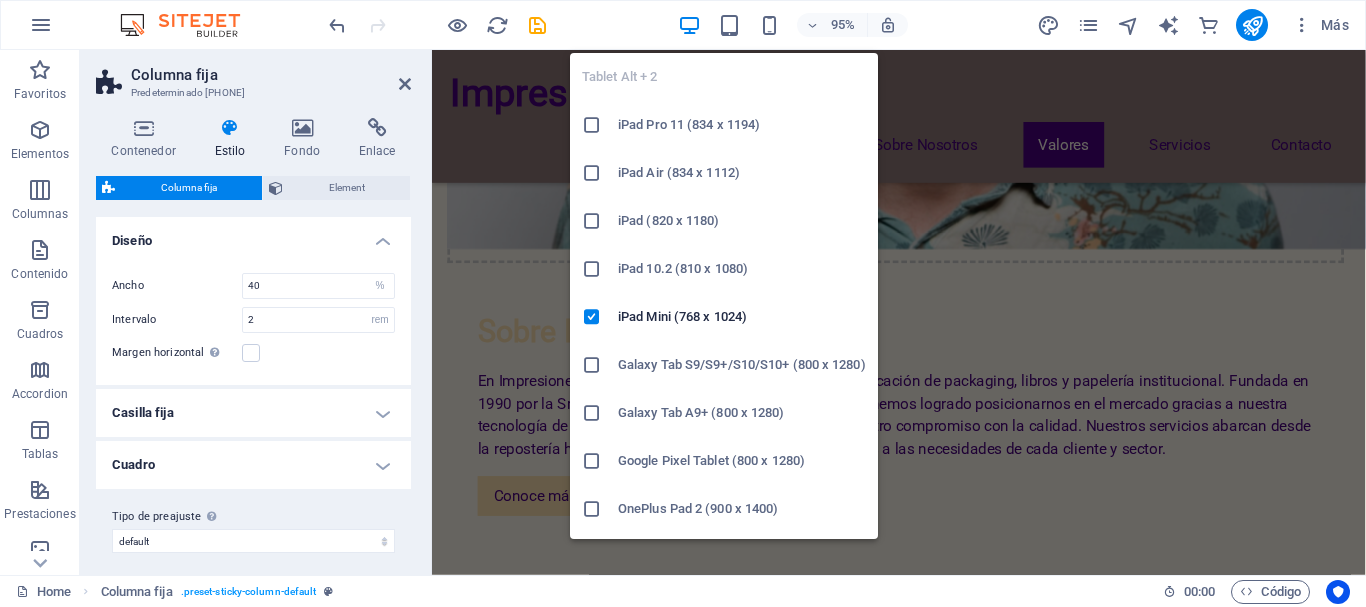 click on "Tablet Alt + 2 iPad Pro 11 (834 x 1194) iPad Air (834 x 1112) iPad (820 x 1180) iPad 10.2 (810 x 1080) iPad Mini (768 x 1024) Galaxy Tab S9/S9+/S10/S10+ (800 x 1280) Galaxy Tab A9+ (800 x 1280) Google Pixel Tablet (800 x 1280) OnePlus Pad 2 (900 x 1400) Xiaomi Pad 6 (900 x 1400) Huawei MatePad Pro 13.2 (900 x 1400) Huawei MatePad mini (600 x 1024) Fire HD 10 (800 x 1280) Fire HD 8 (600 x 1024)" at bounding box center [724, 288] 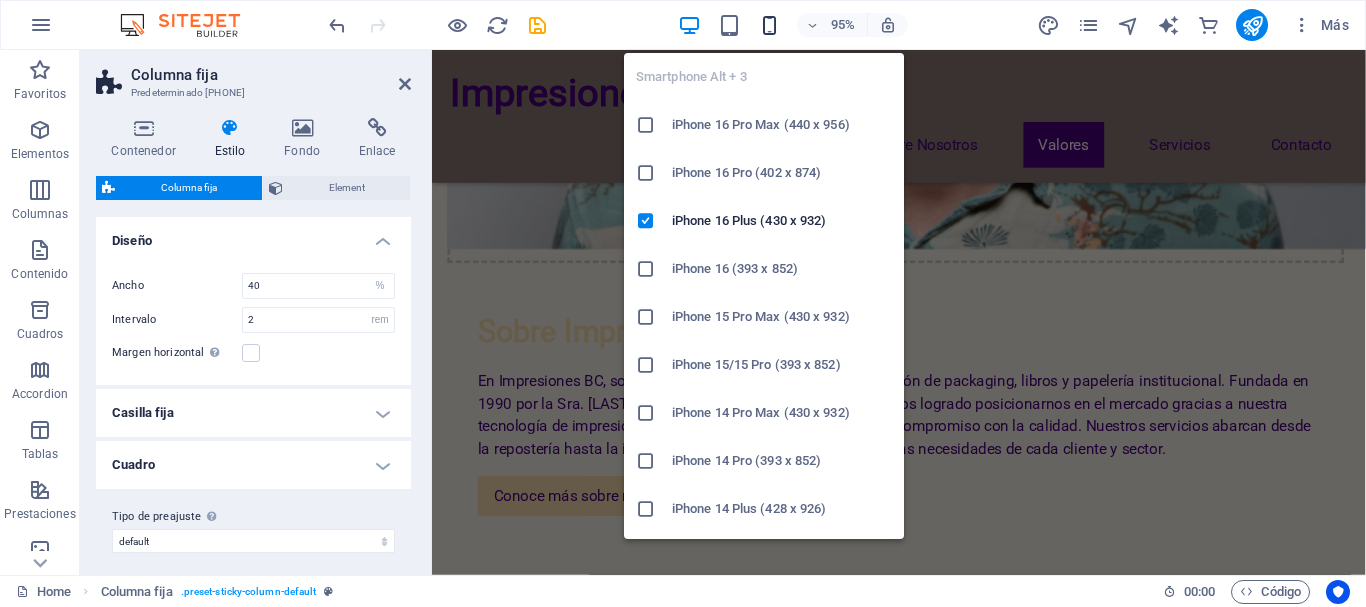 click at bounding box center (769, 25) 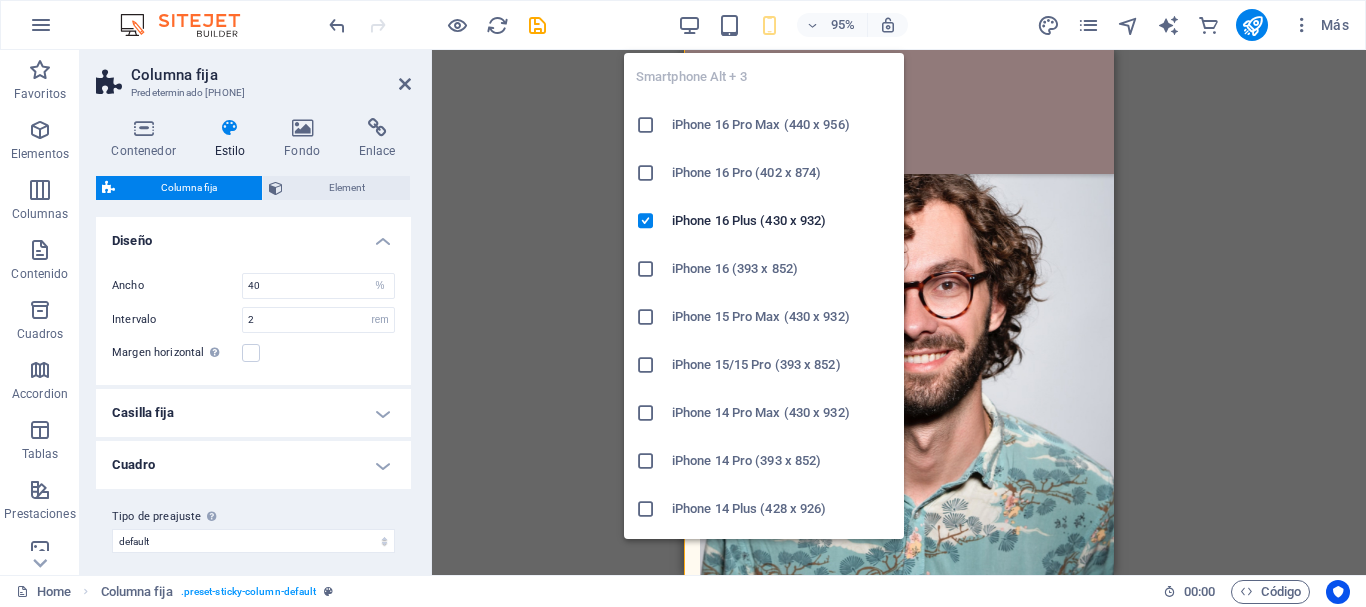 type on "100" 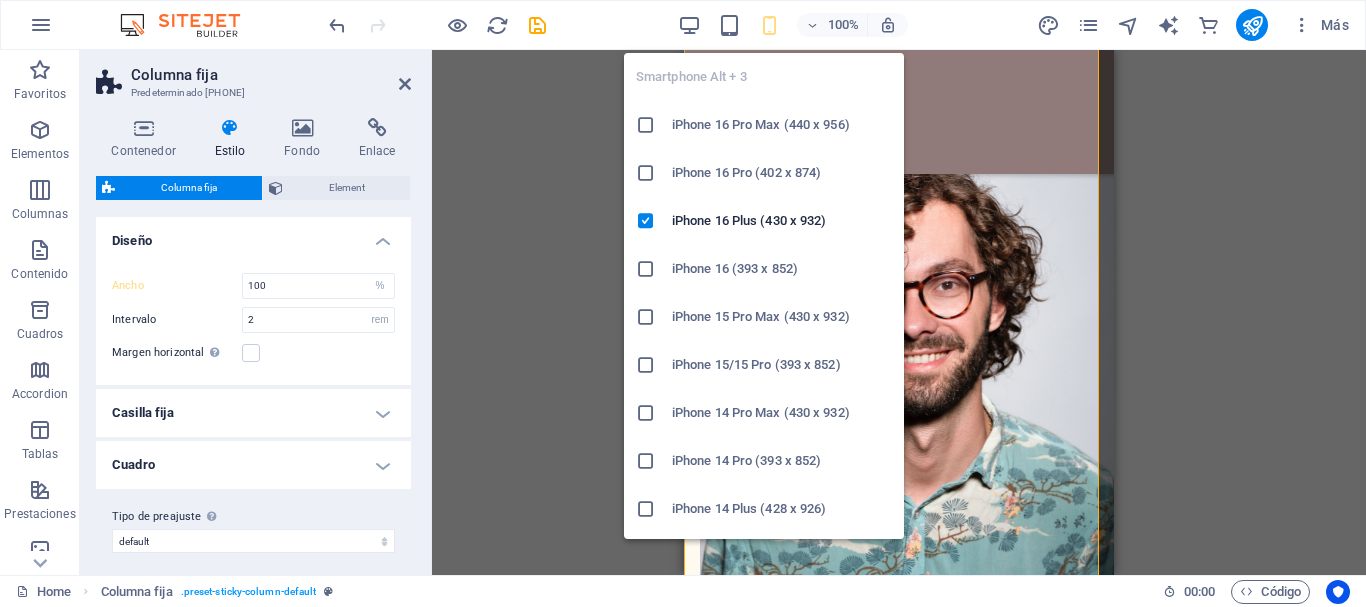 scroll, scrollTop: 691, scrollLeft: 0, axis: vertical 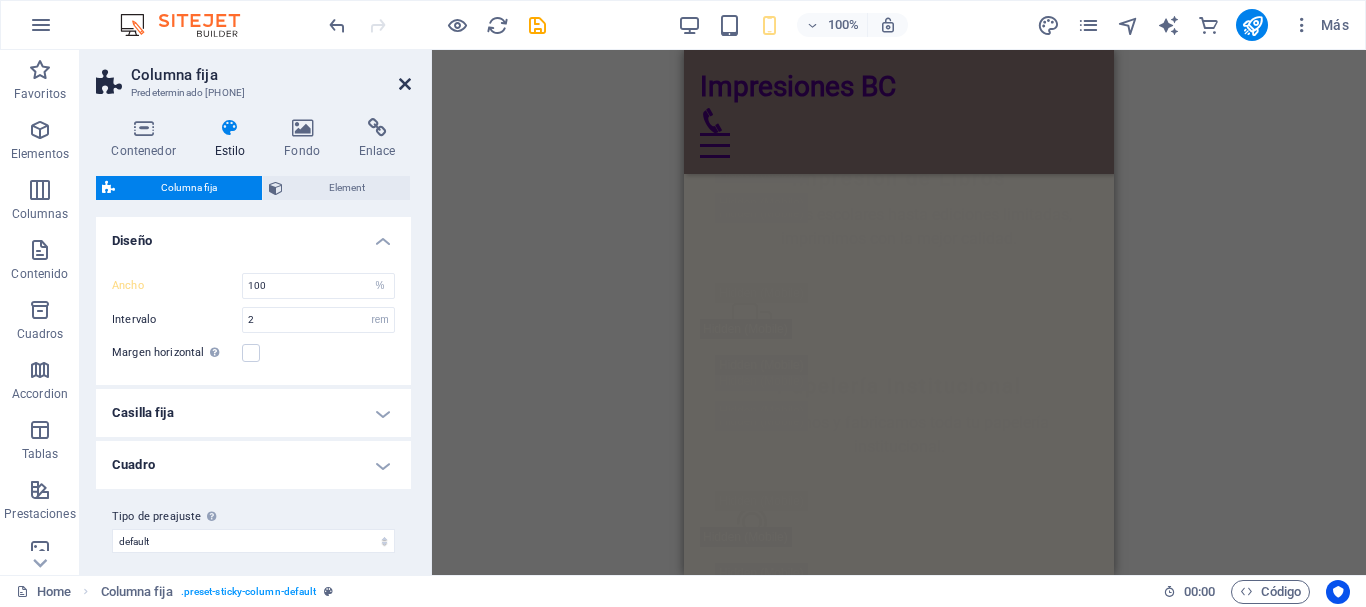 click at bounding box center (405, 84) 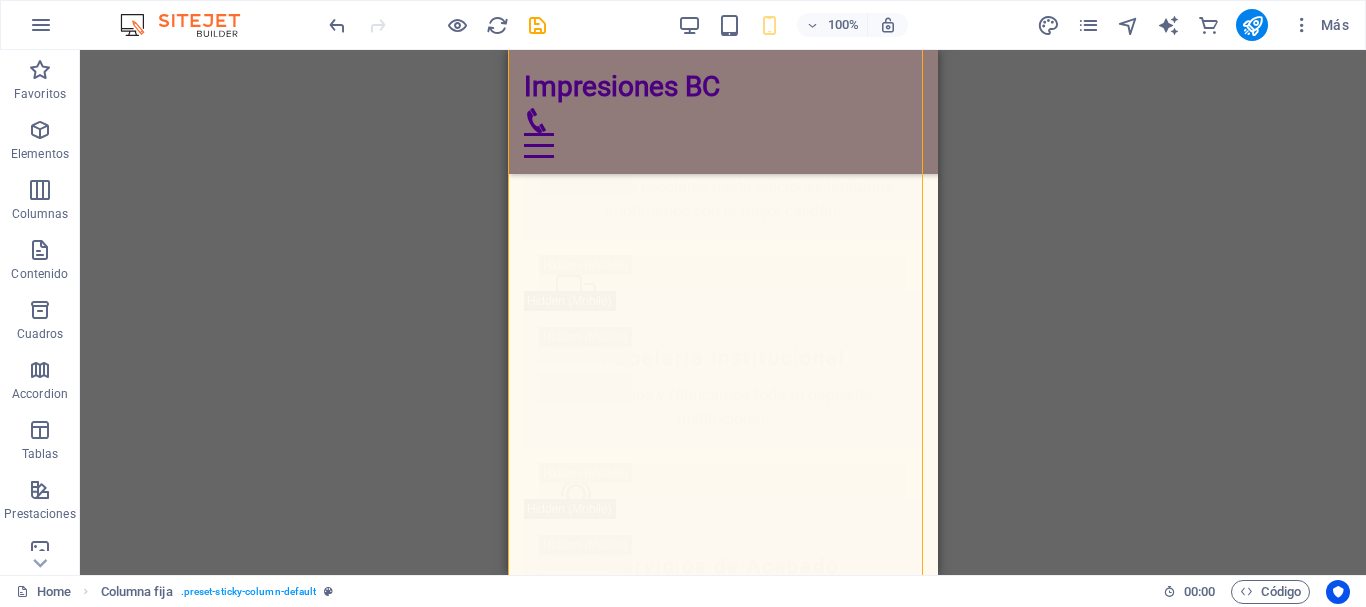 scroll, scrollTop: 691, scrollLeft: 0, axis: vertical 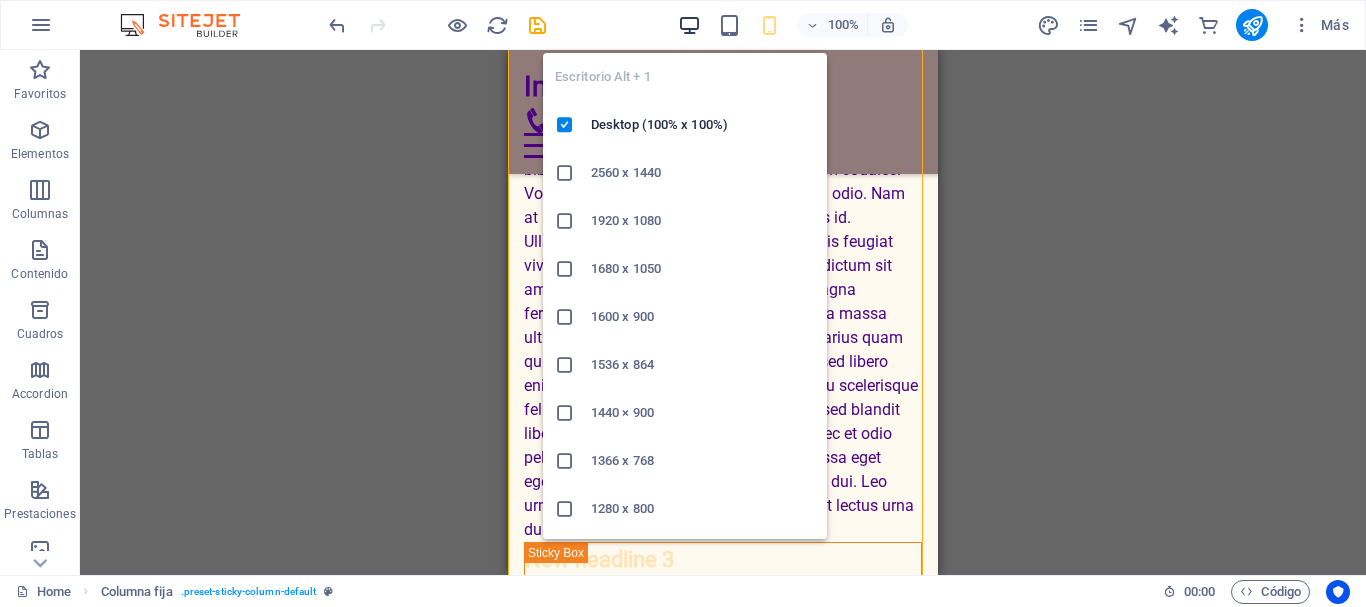 click at bounding box center [689, 25] 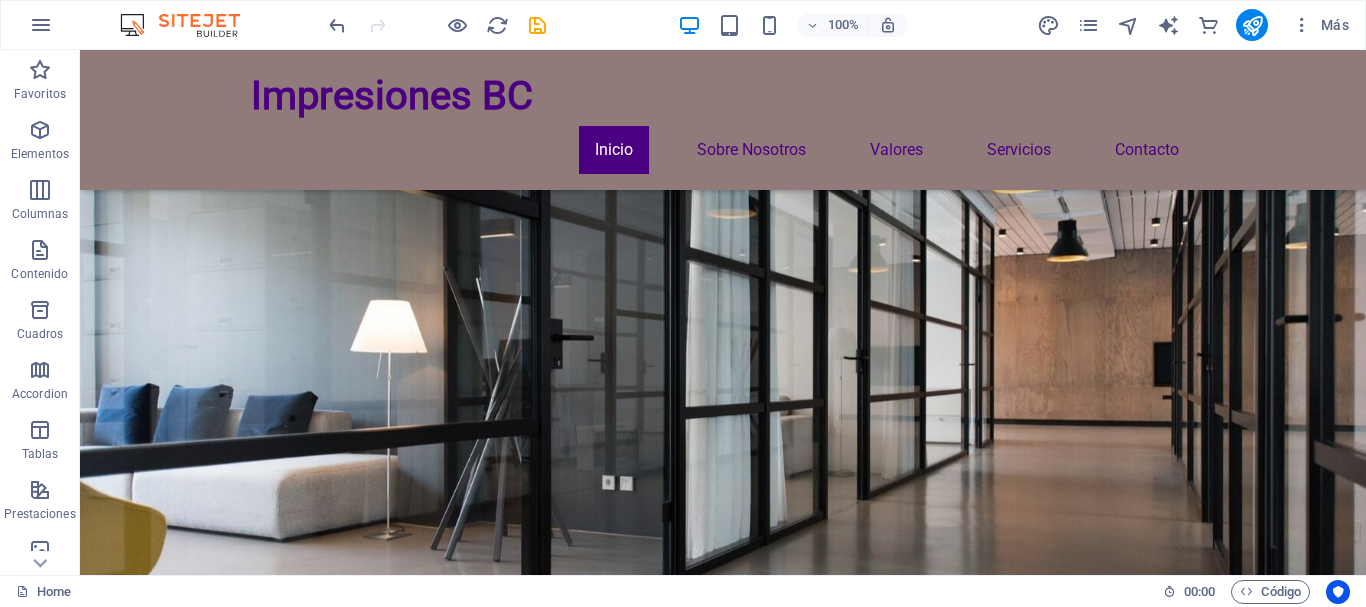 scroll, scrollTop: 1580, scrollLeft: 0, axis: vertical 